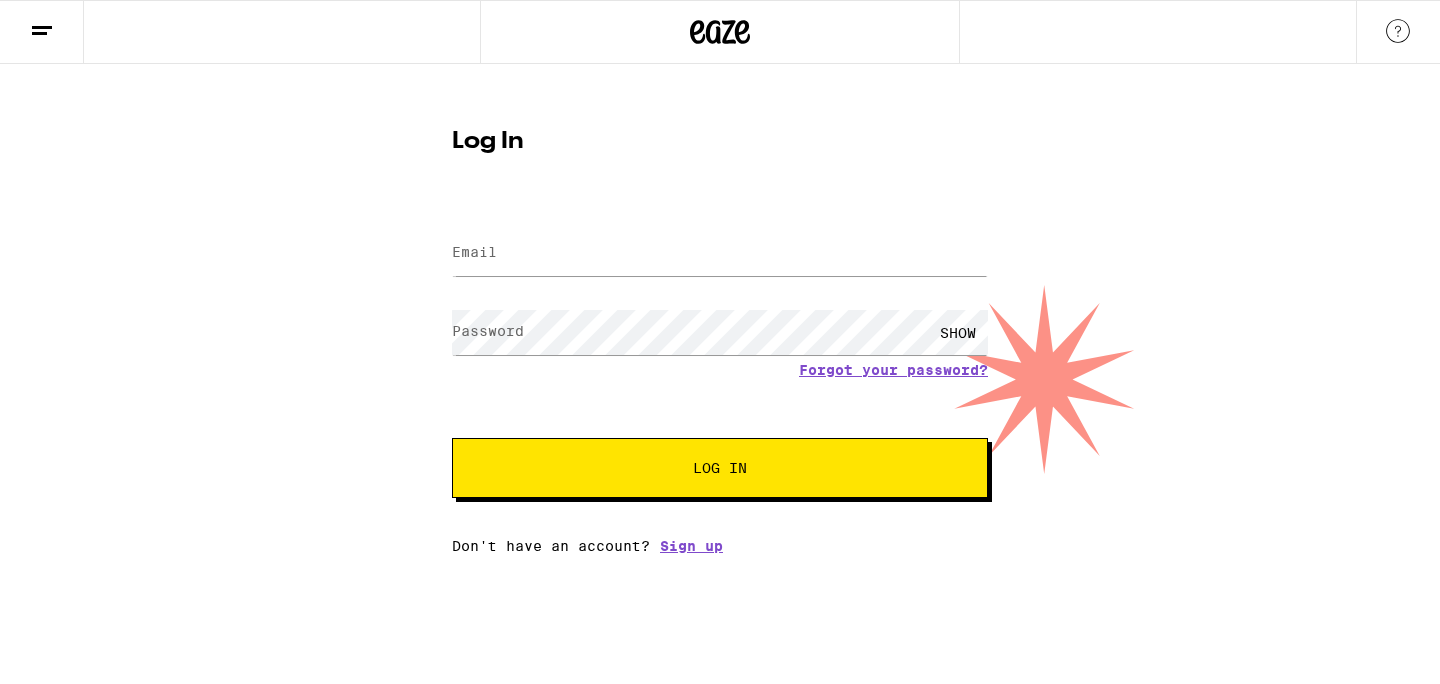 scroll, scrollTop: 0, scrollLeft: 0, axis: both 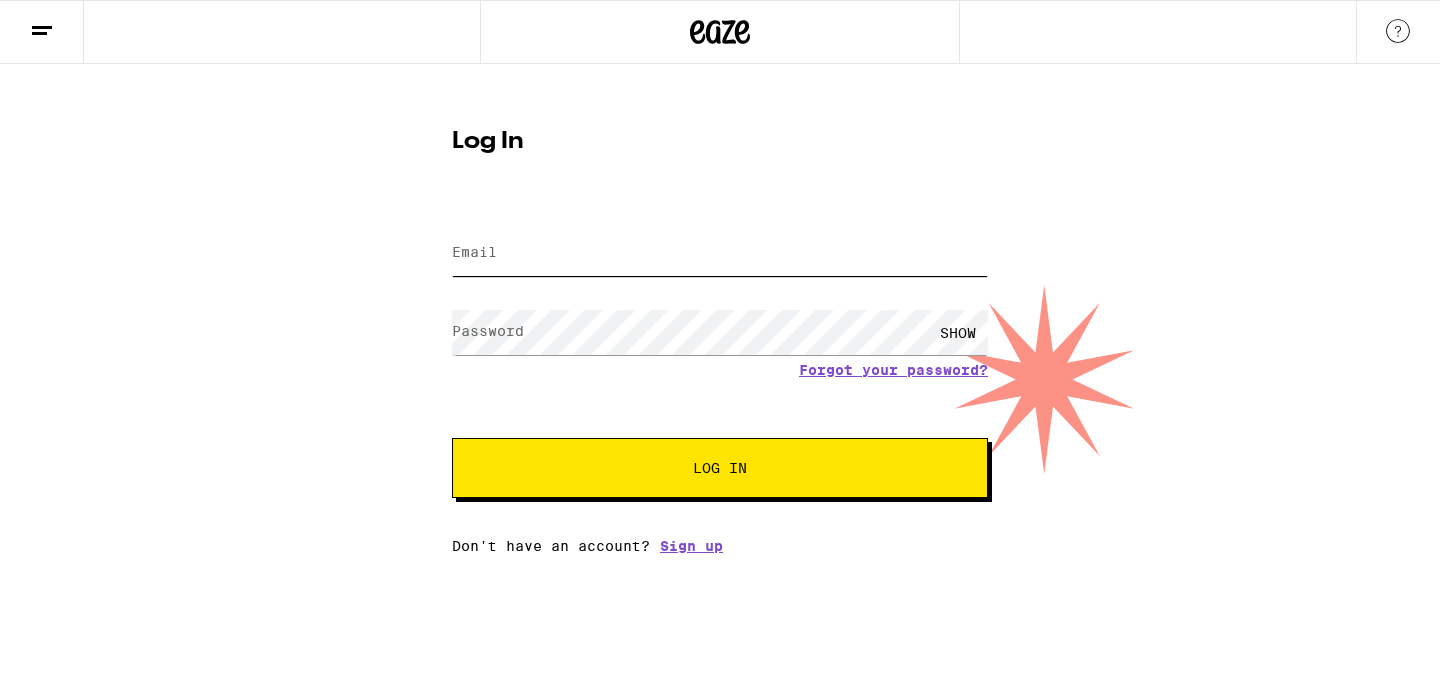 type on "[EMAIL]" 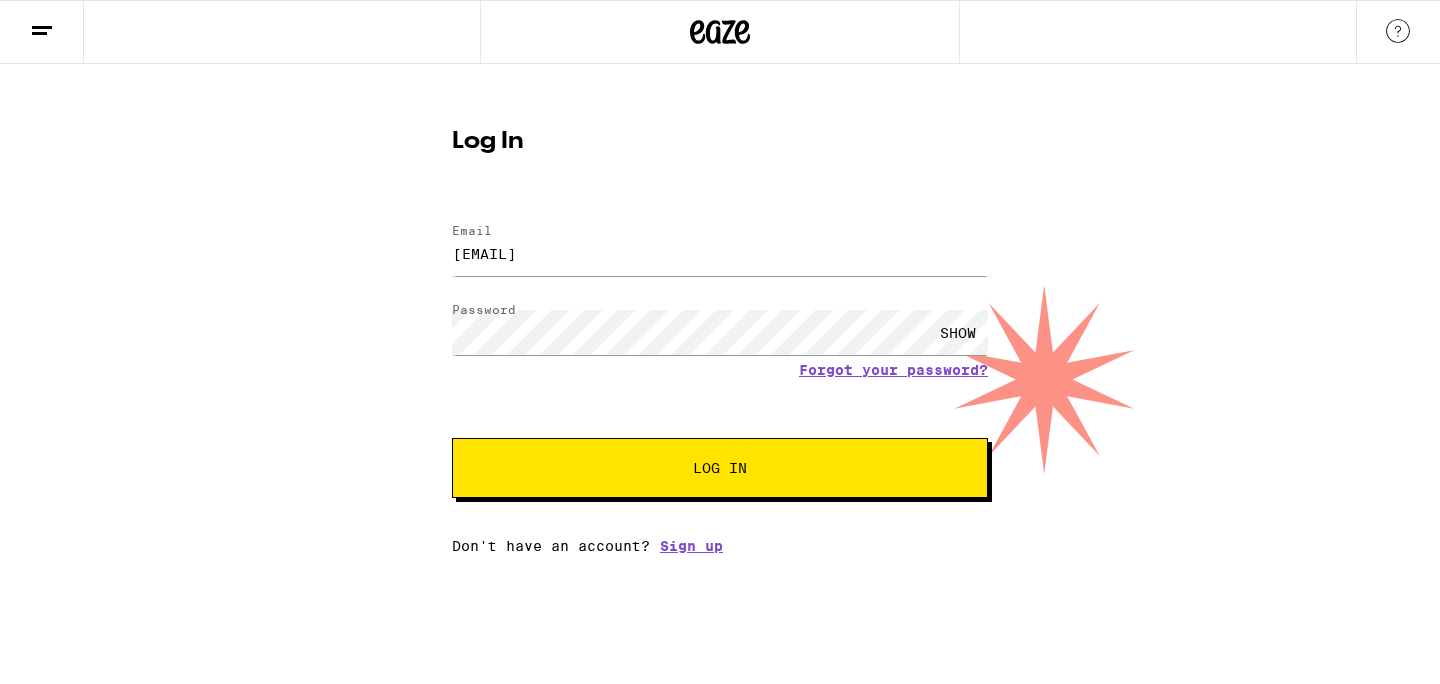 click on "Log In" at bounding box center (720, 468) 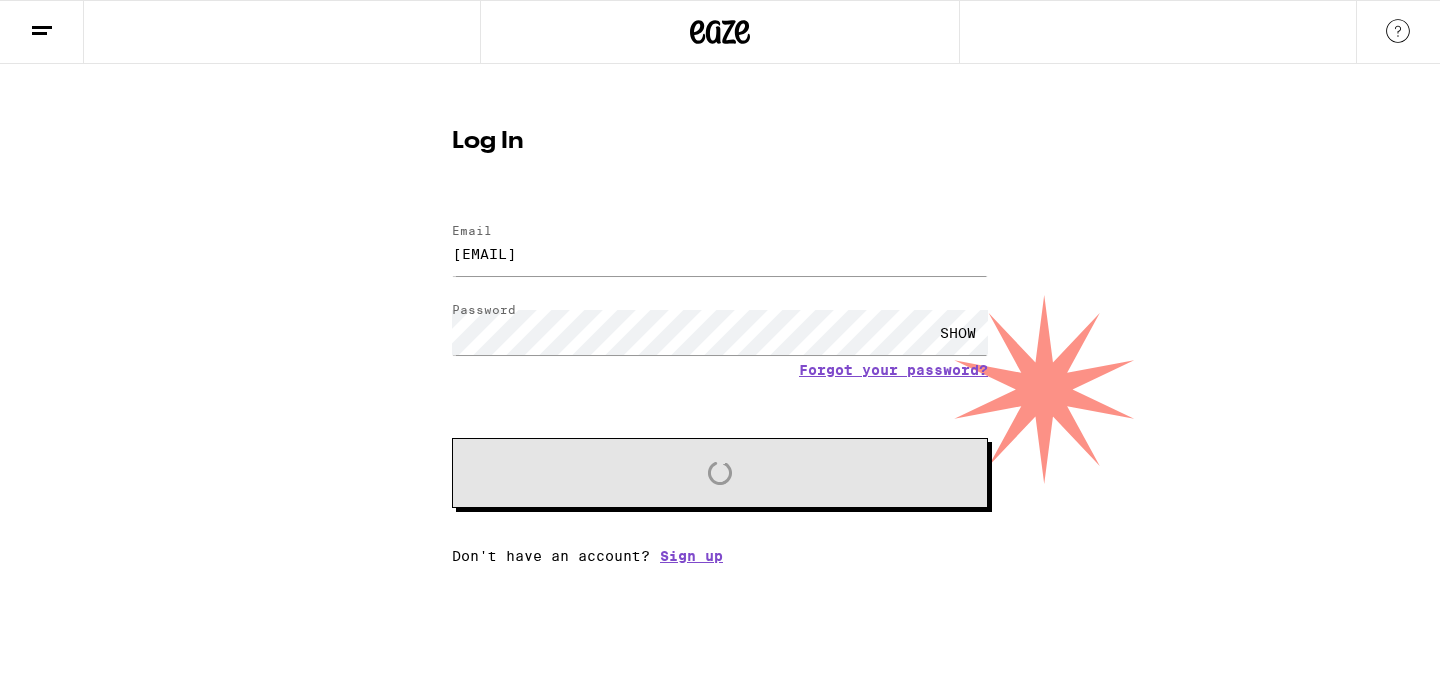 scroll, scrollTop: 0, scrollLeft: 0, axis: both 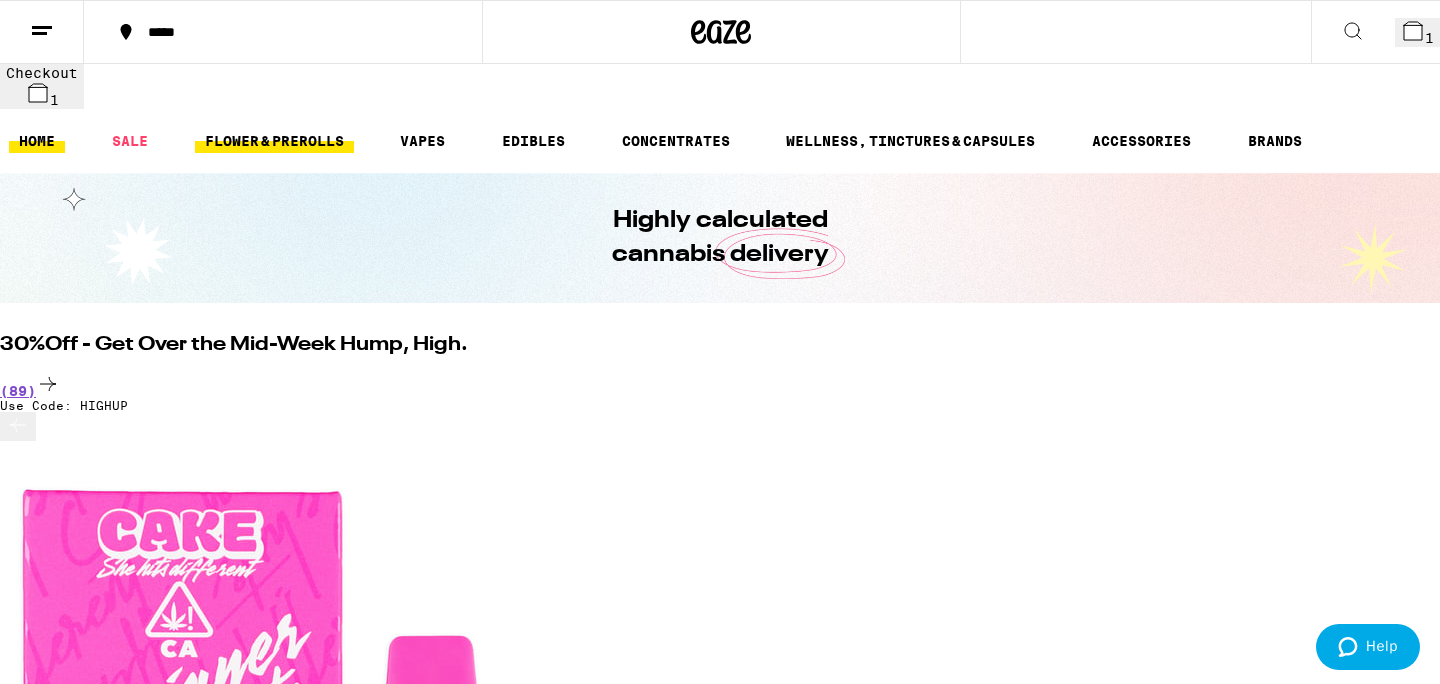 click on "FLOWER & PREROLLS" at bounding box center (274, 141) 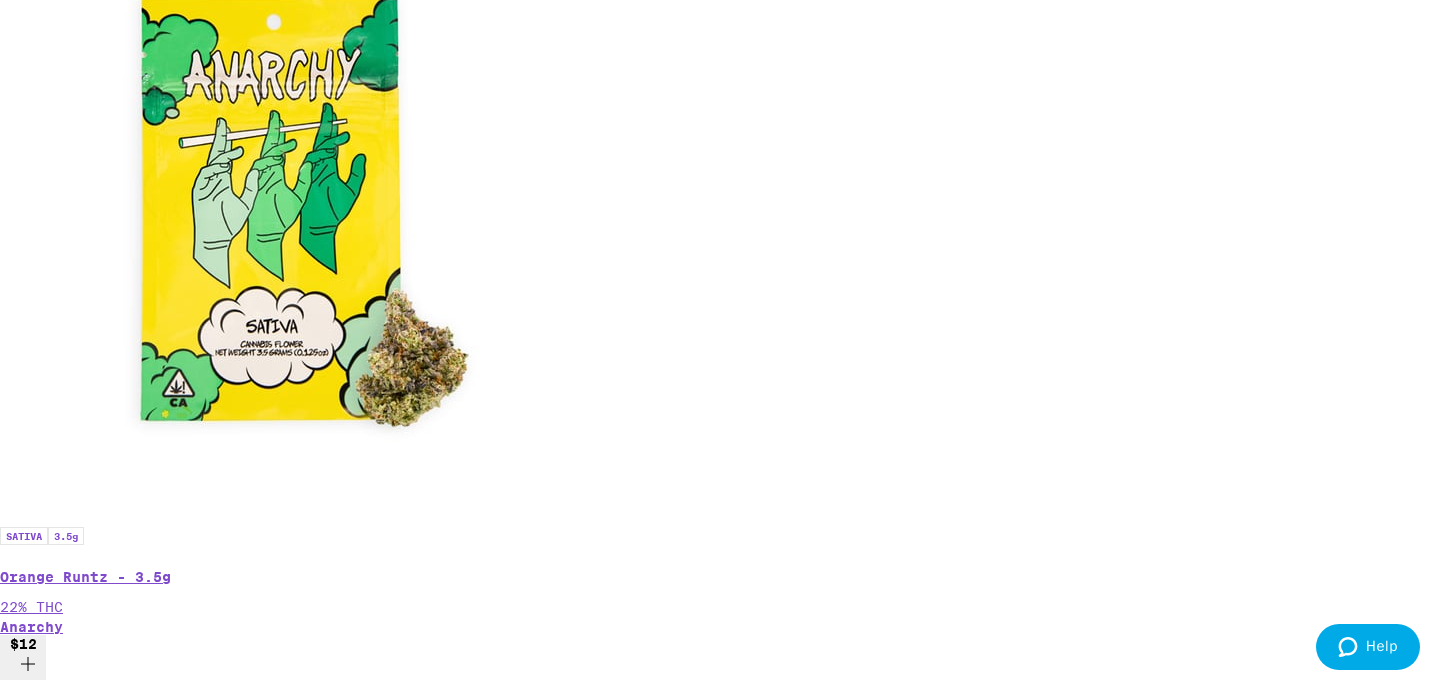 scroll, scrollTop: 1382, scrollLeft: 0, axis: vertical 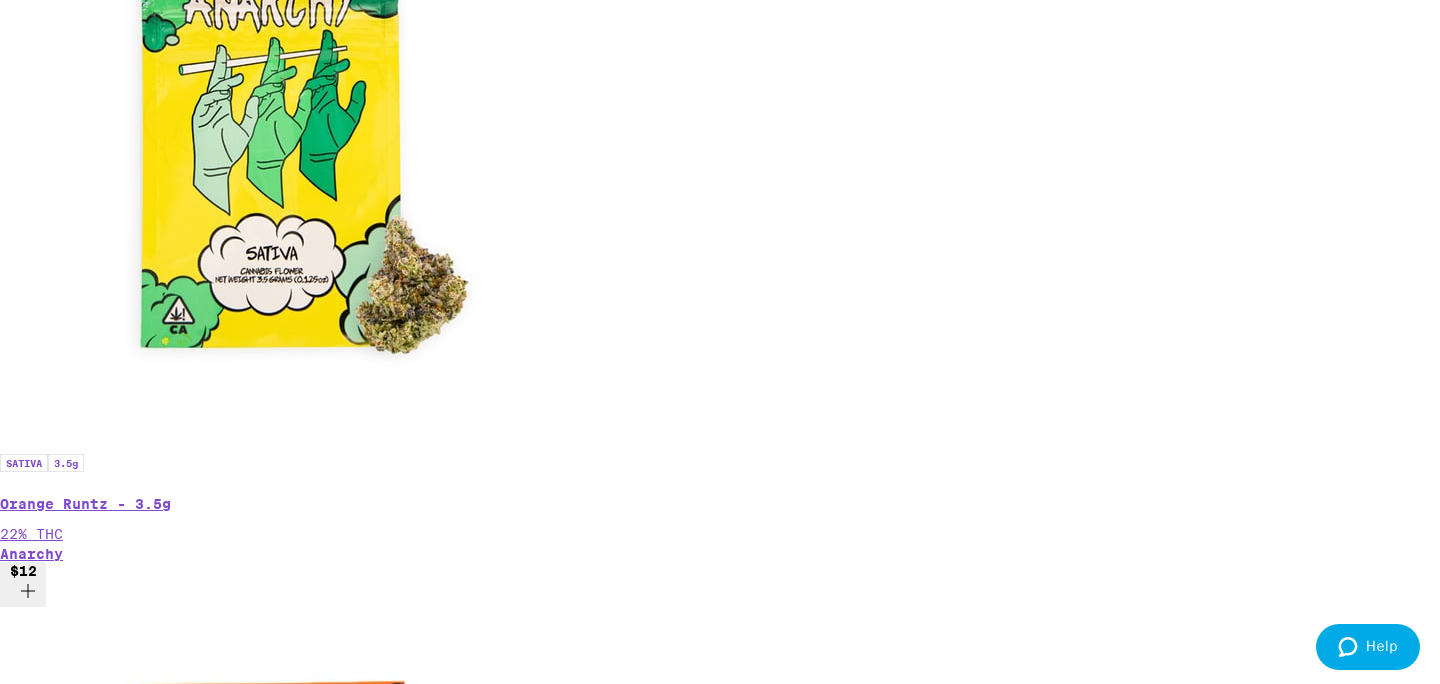 click on "(96)" at bounding box center (720, 24963) 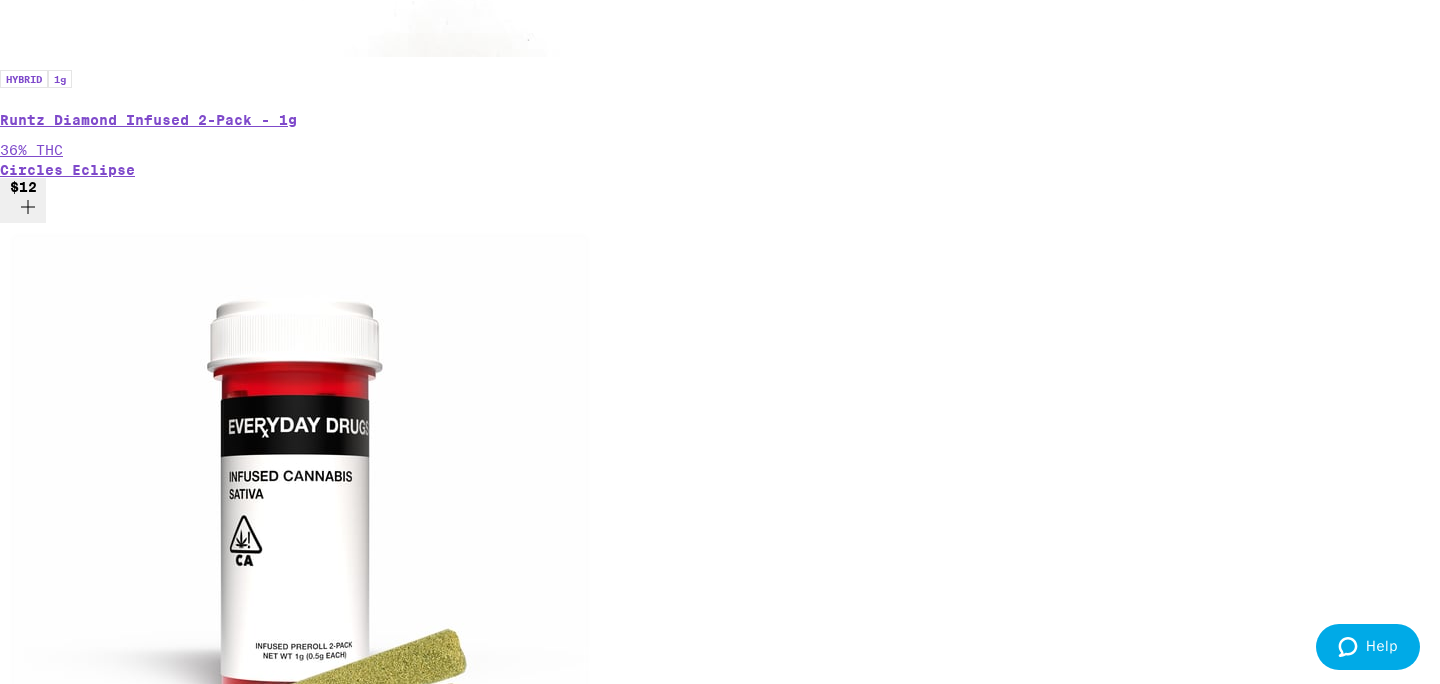 scroll, scrollTop: 2521, scrollLeft: 0, axis: vertical 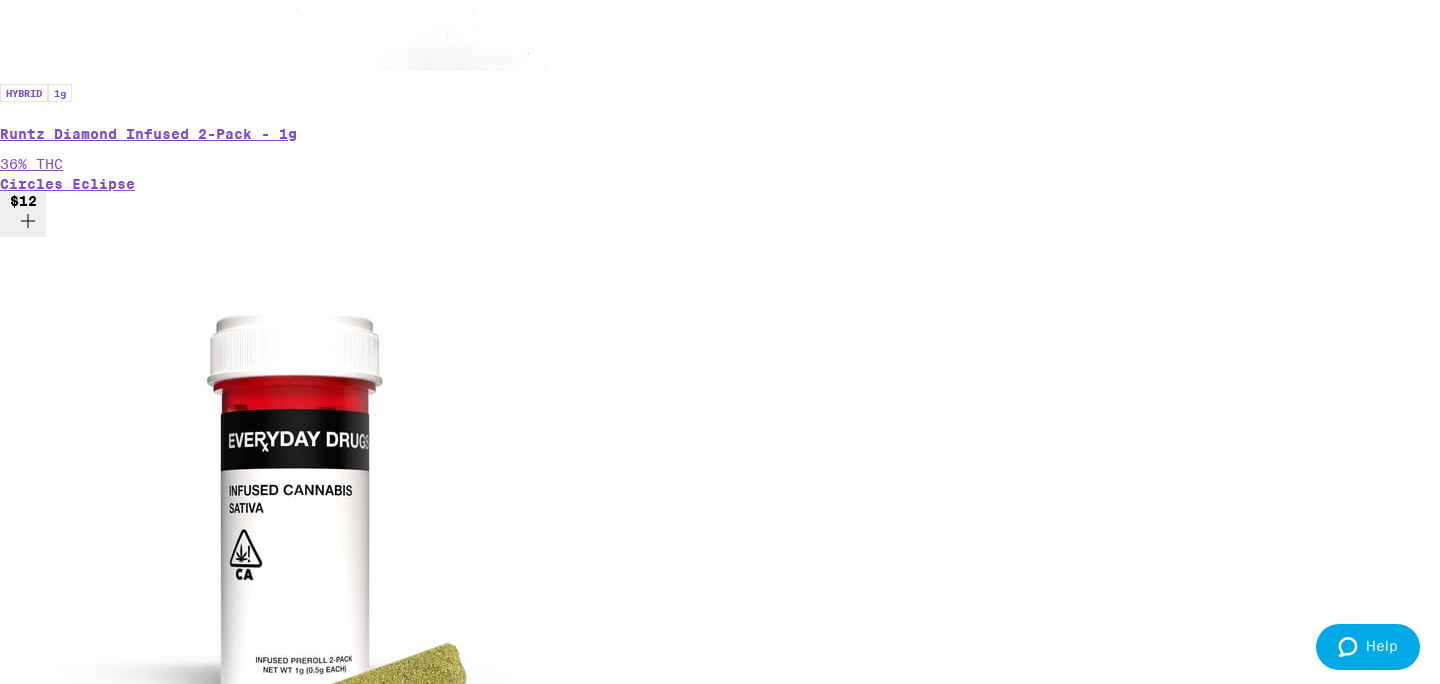 click on "Glitter Bomb x Papaya Punch Infused 10-Pack - 3.5g" at bounding box center [720, 13618] 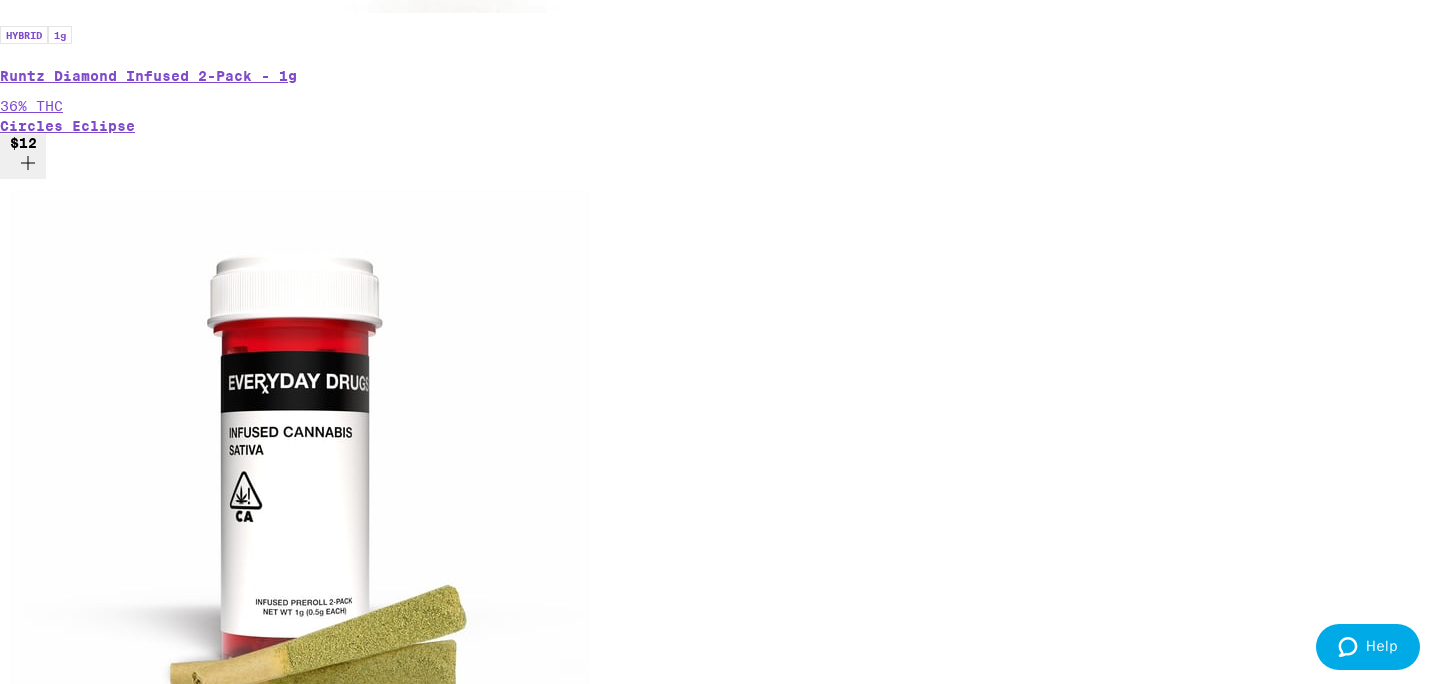 scroll, scrollTop: 2582, scrollLeft: 0, axis: vertical 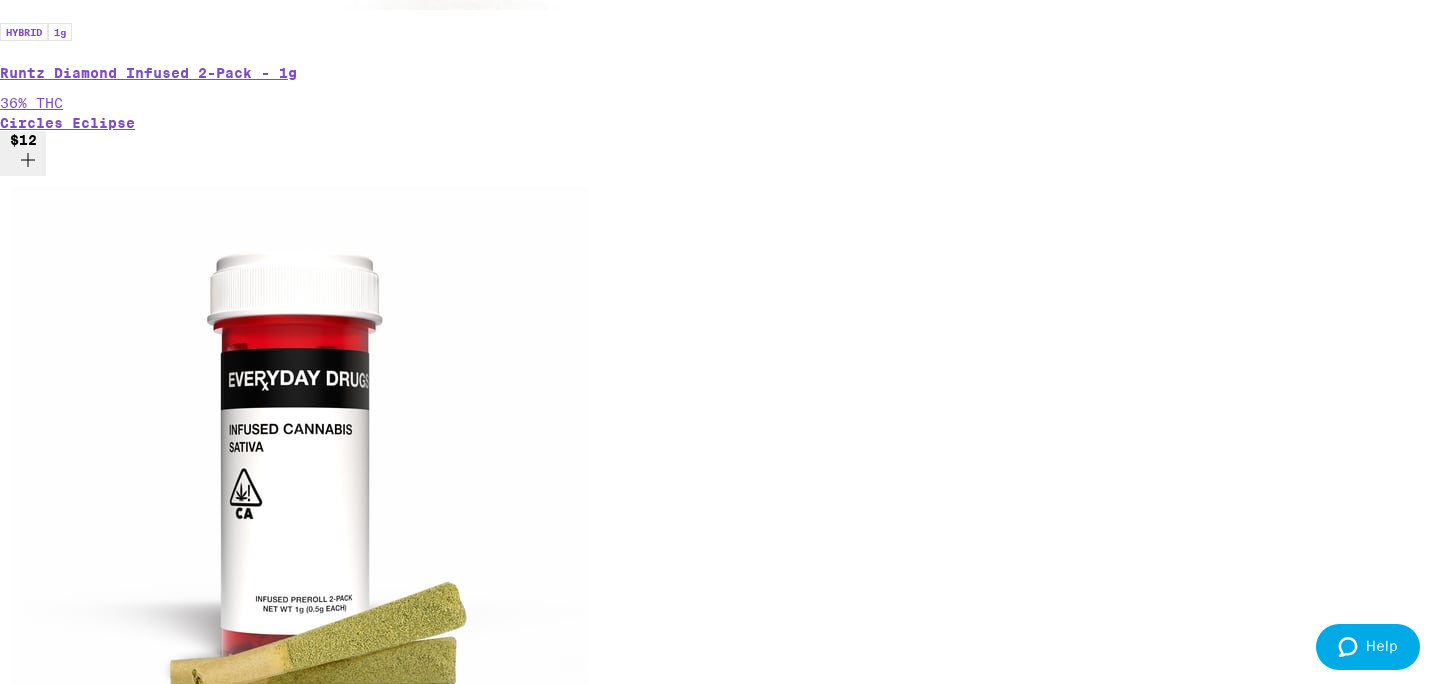 click 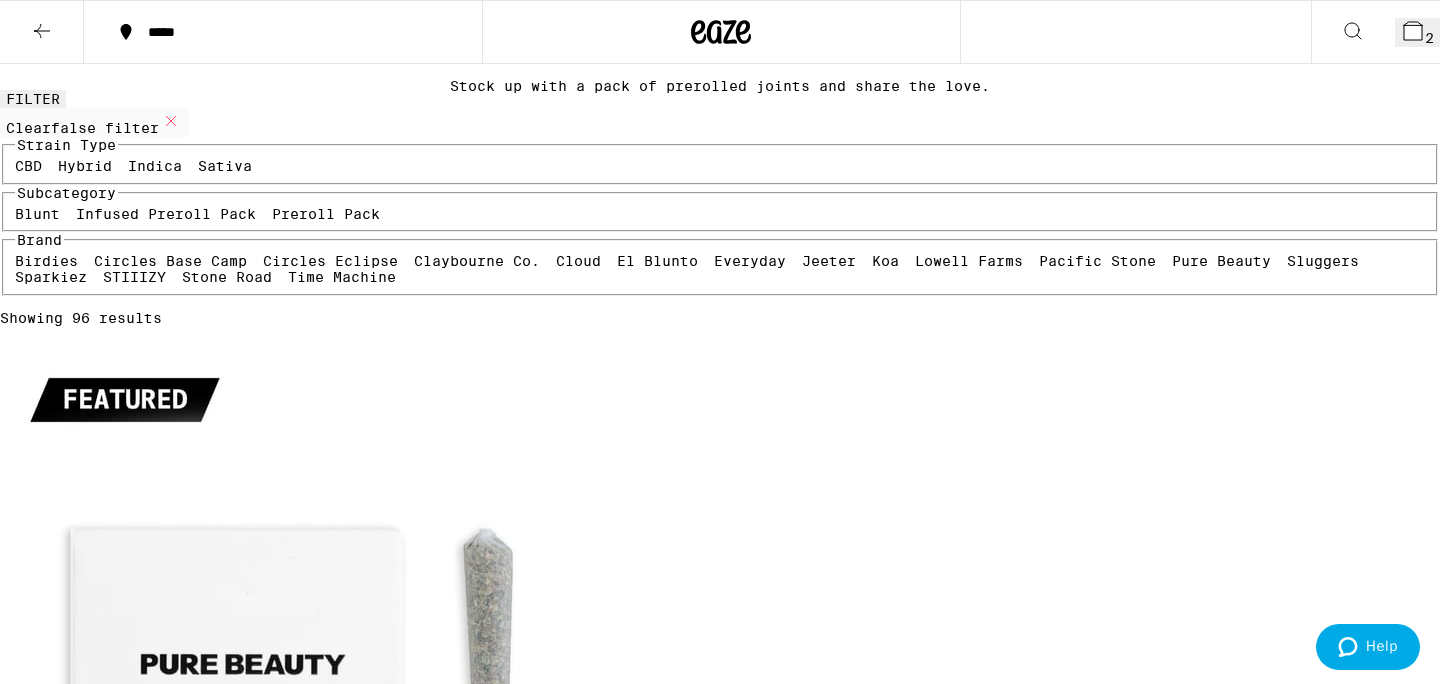 scroll, scrollTop: 0, scrollLeft: 0, axis: both 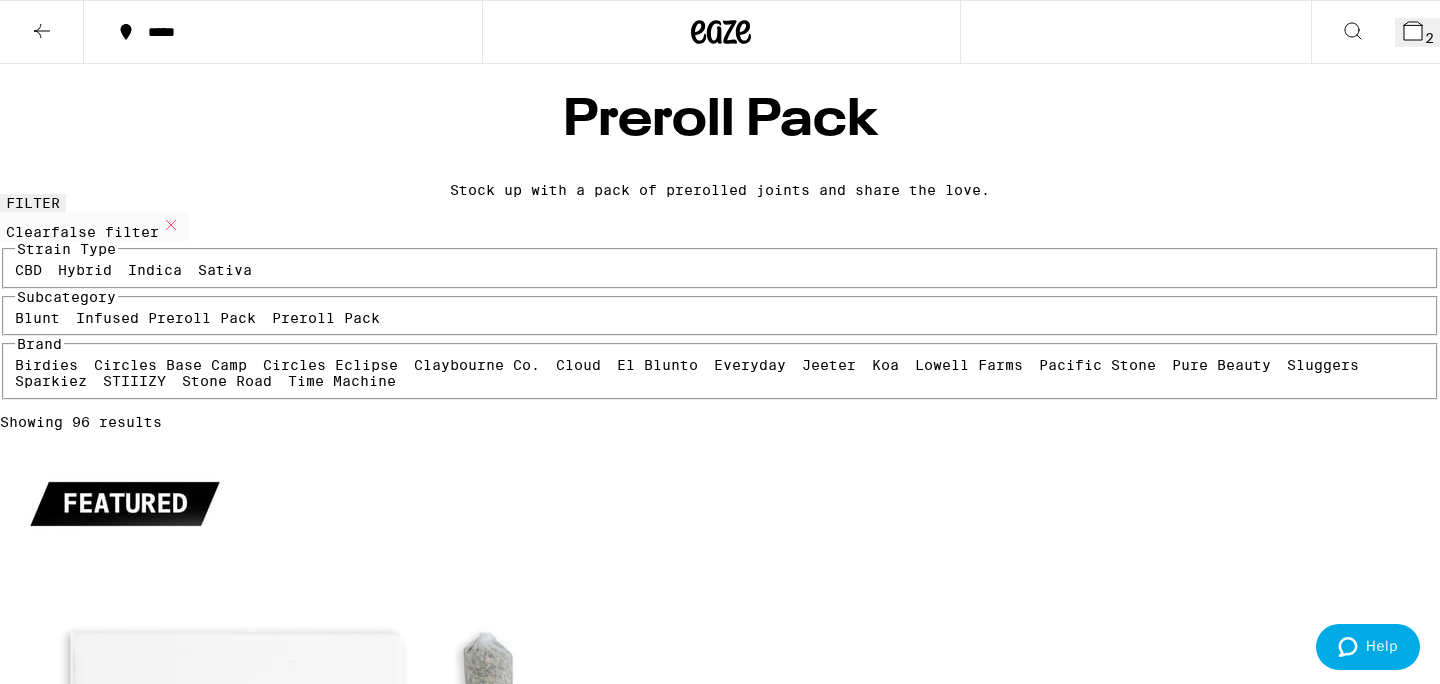 click 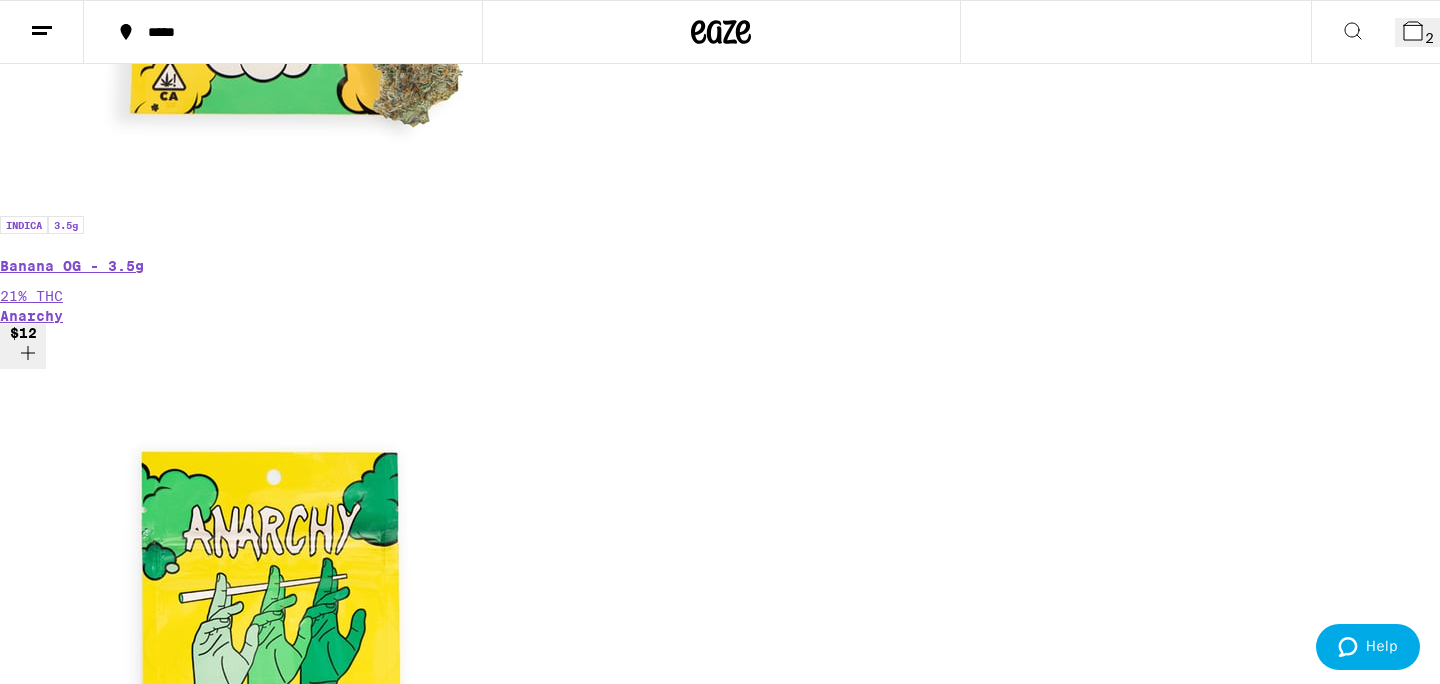 scroll, scrollTop: 858, scrollLeft: 0, axis: vertical 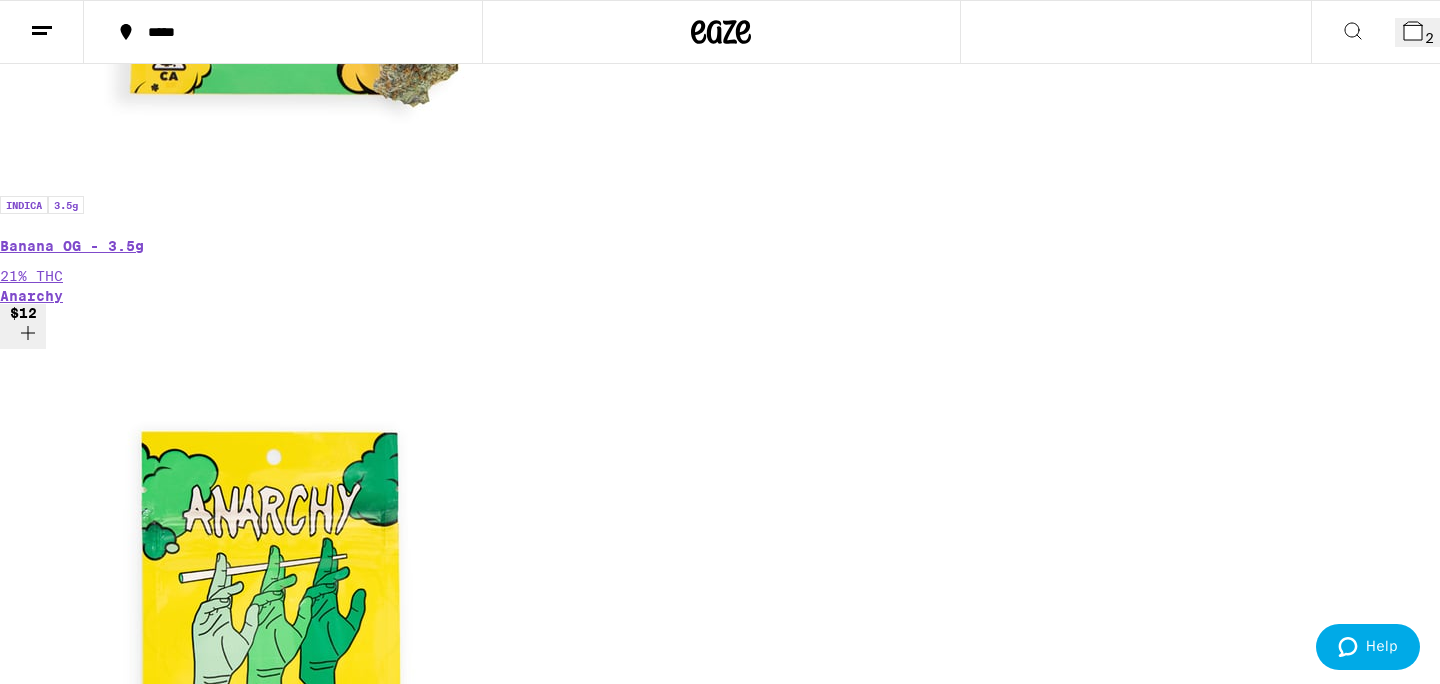 click on "(59)" at bounding box center [720, 16812] 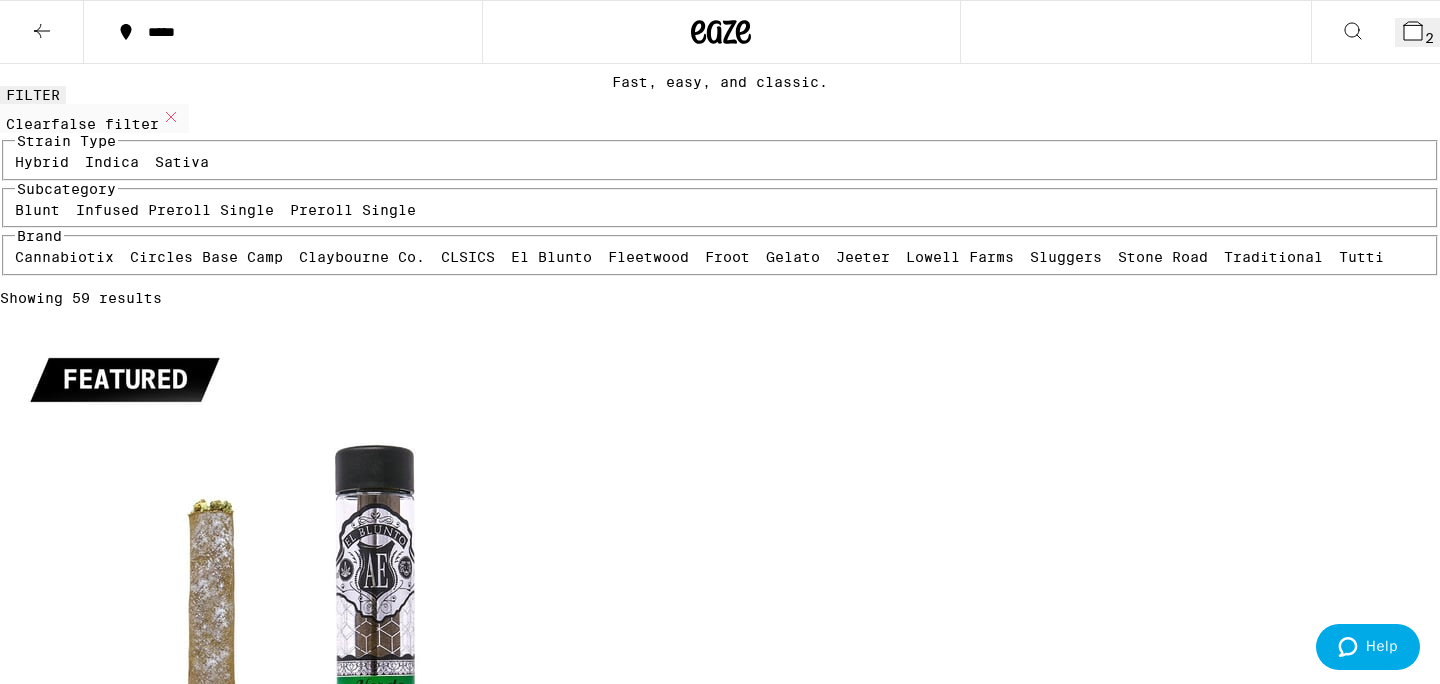 scroll, scrollTop: 126, scrollLeft: 0, axis: vertical 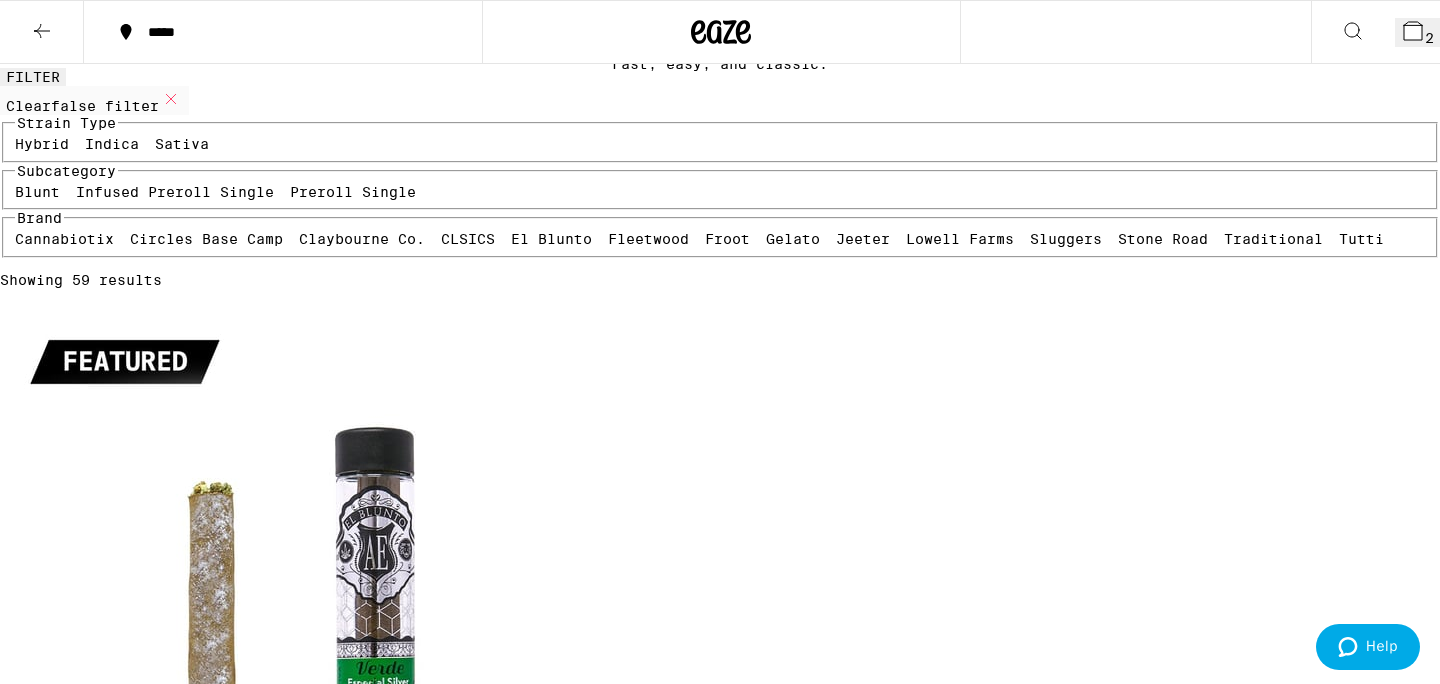 click at bounding box center [300, 2900] 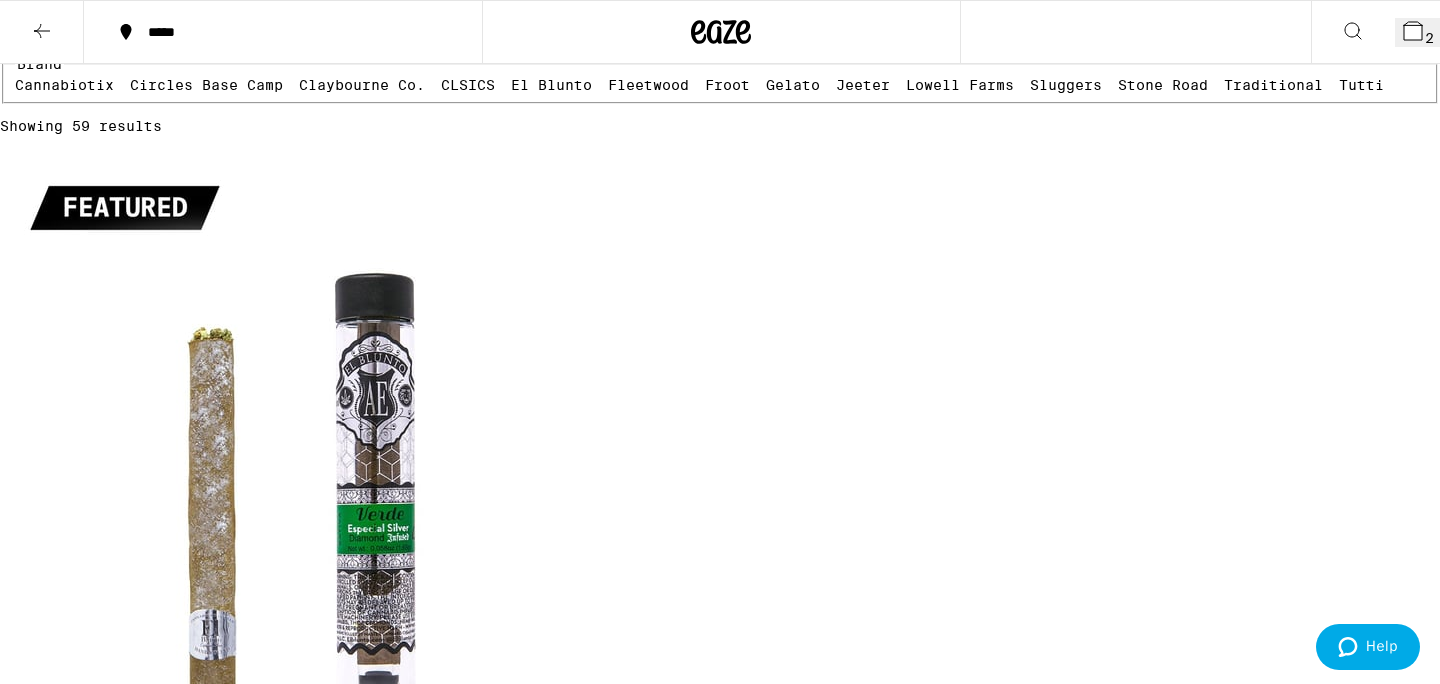 scroll, scrollTop: 327, scrollLeft: 0, axis: vertical 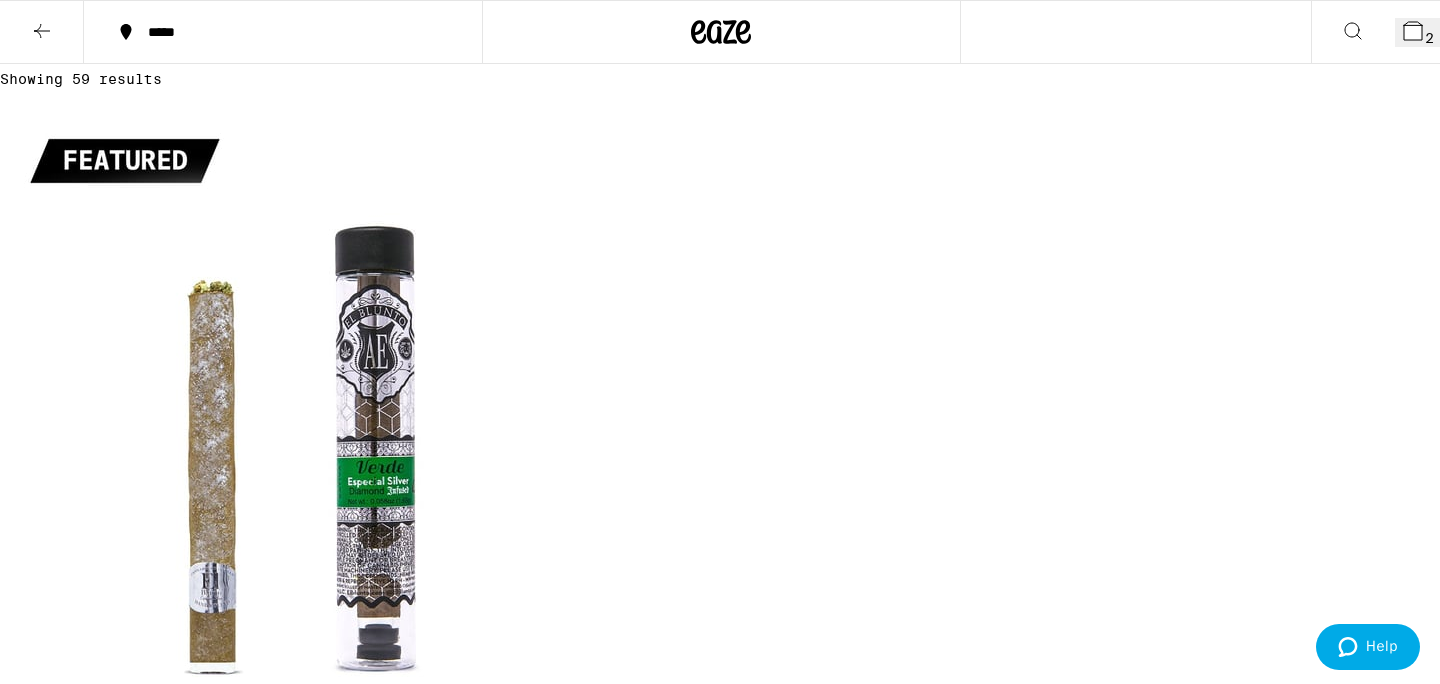 click at bounding box center (300, 3465) 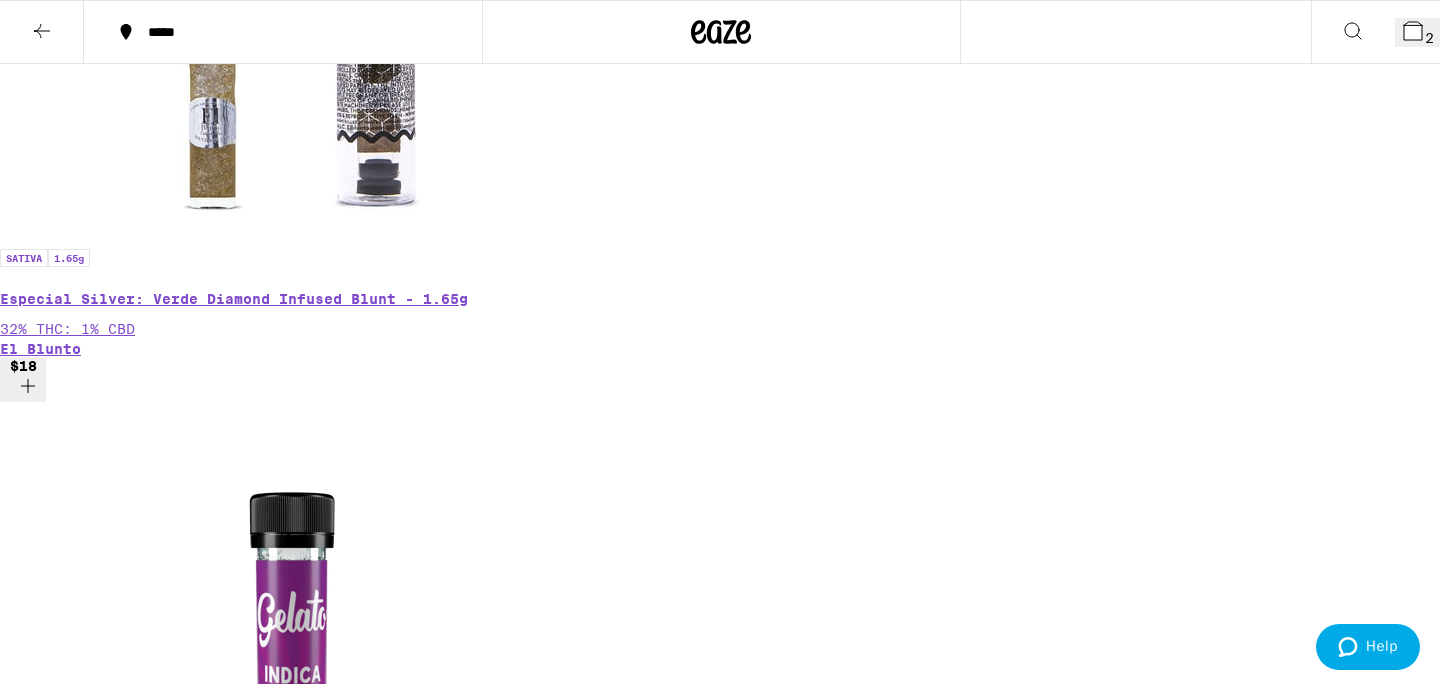 scroll, scrollTop: 847, scrollLeft: 0, axis: vertical 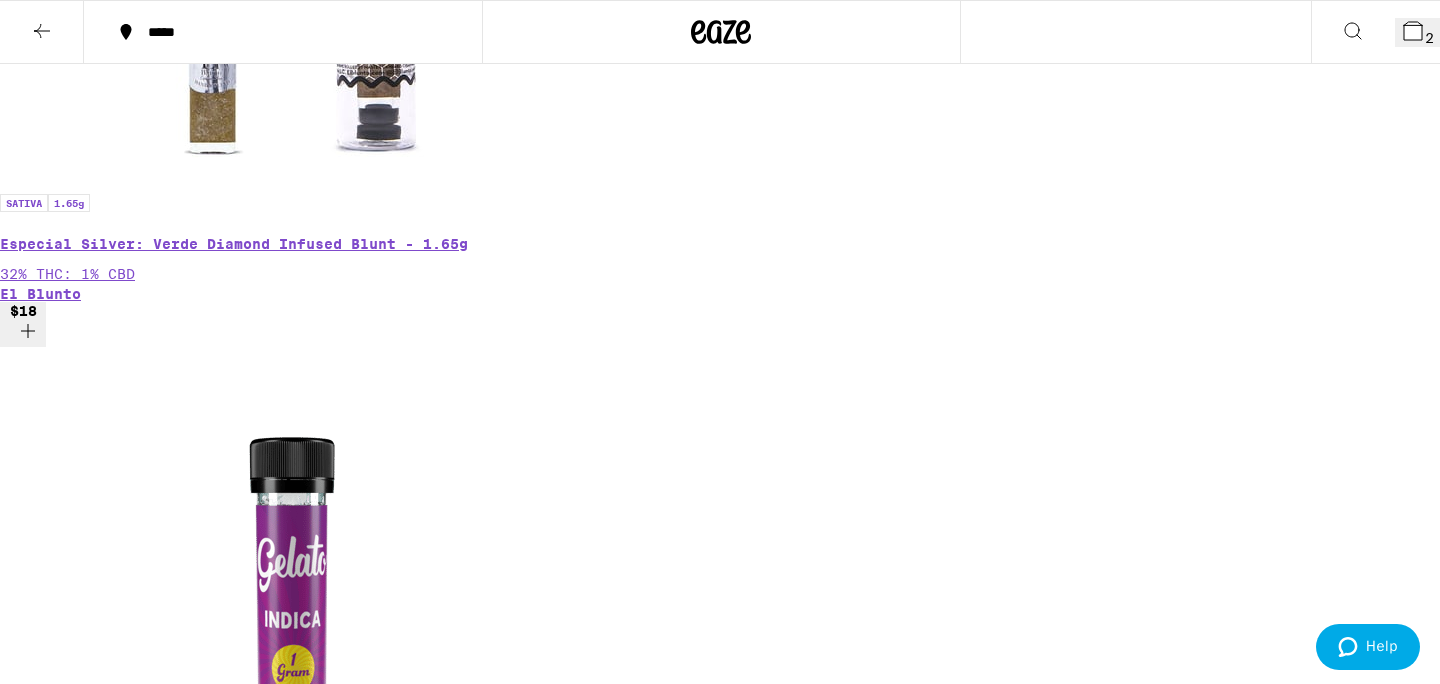 click 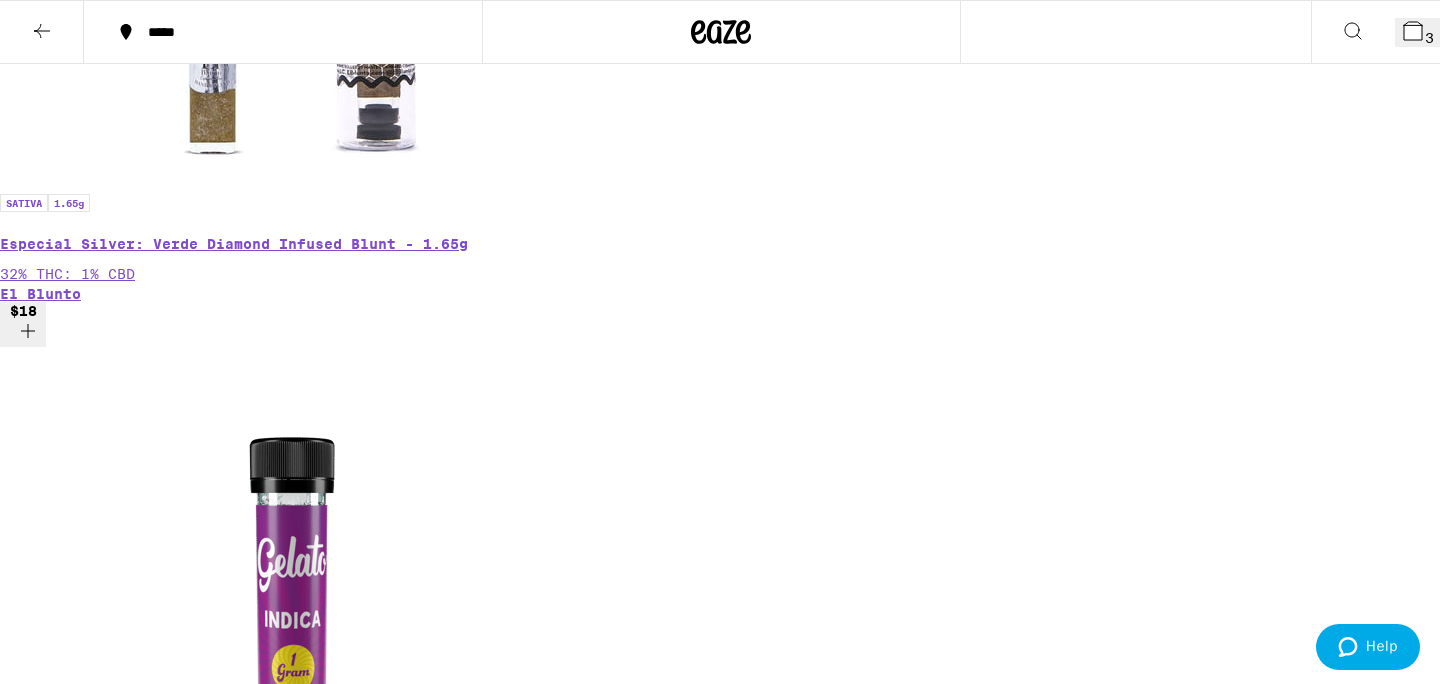 click 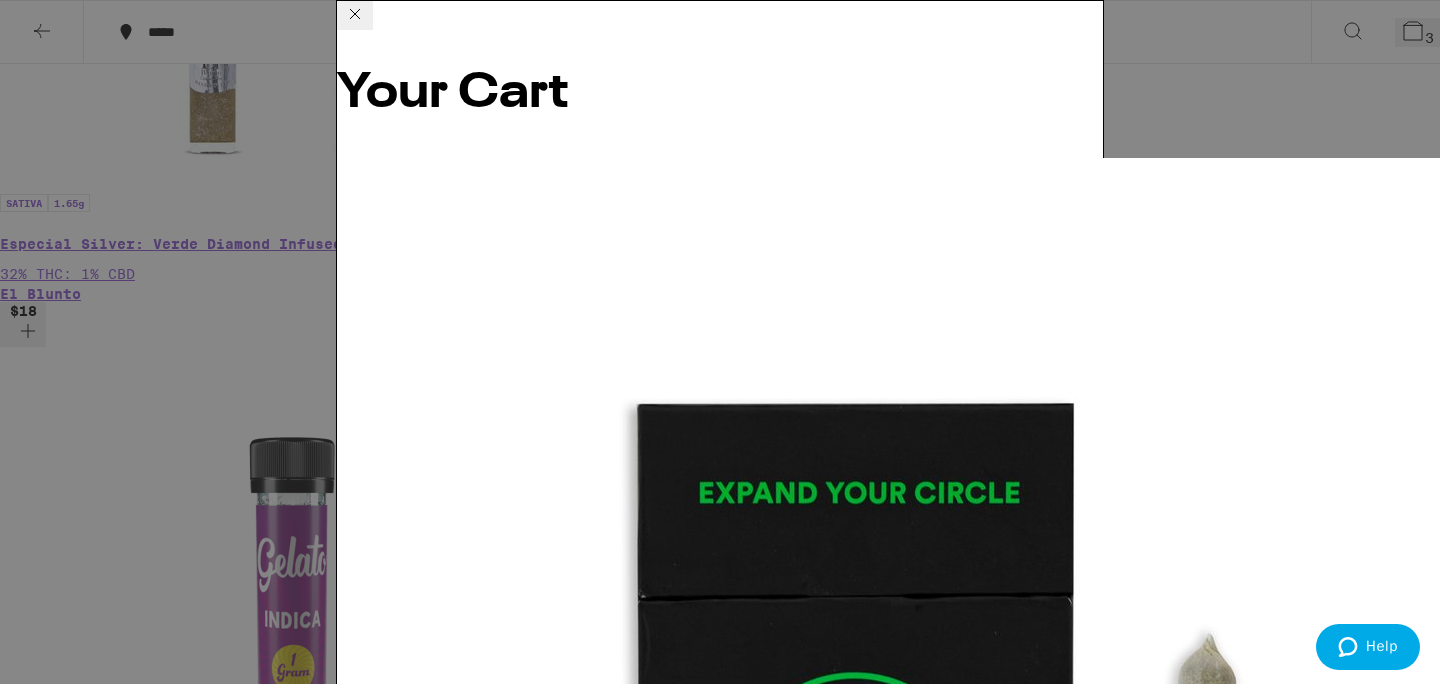 click on "Glitter Bomb x Papaya Punch Infused 10-Pack - 3.5g" at bounding box center [562, 3925] 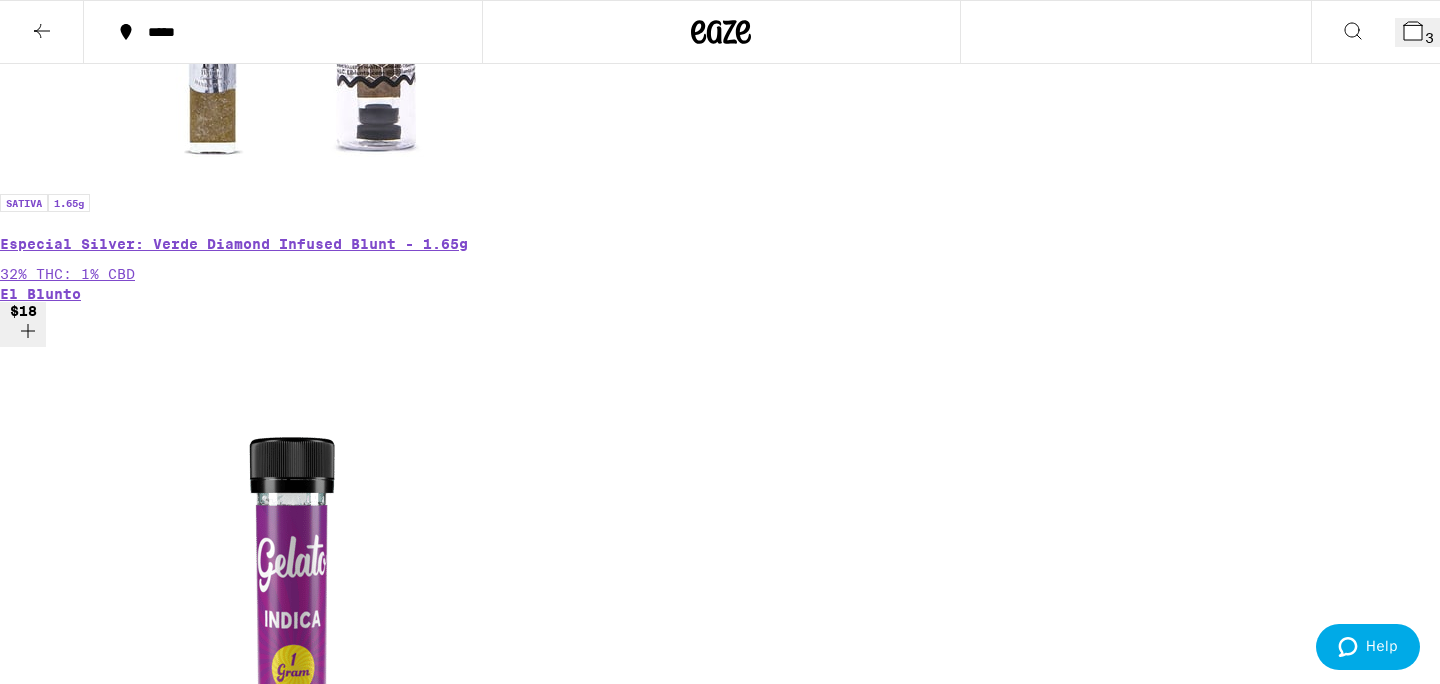 click 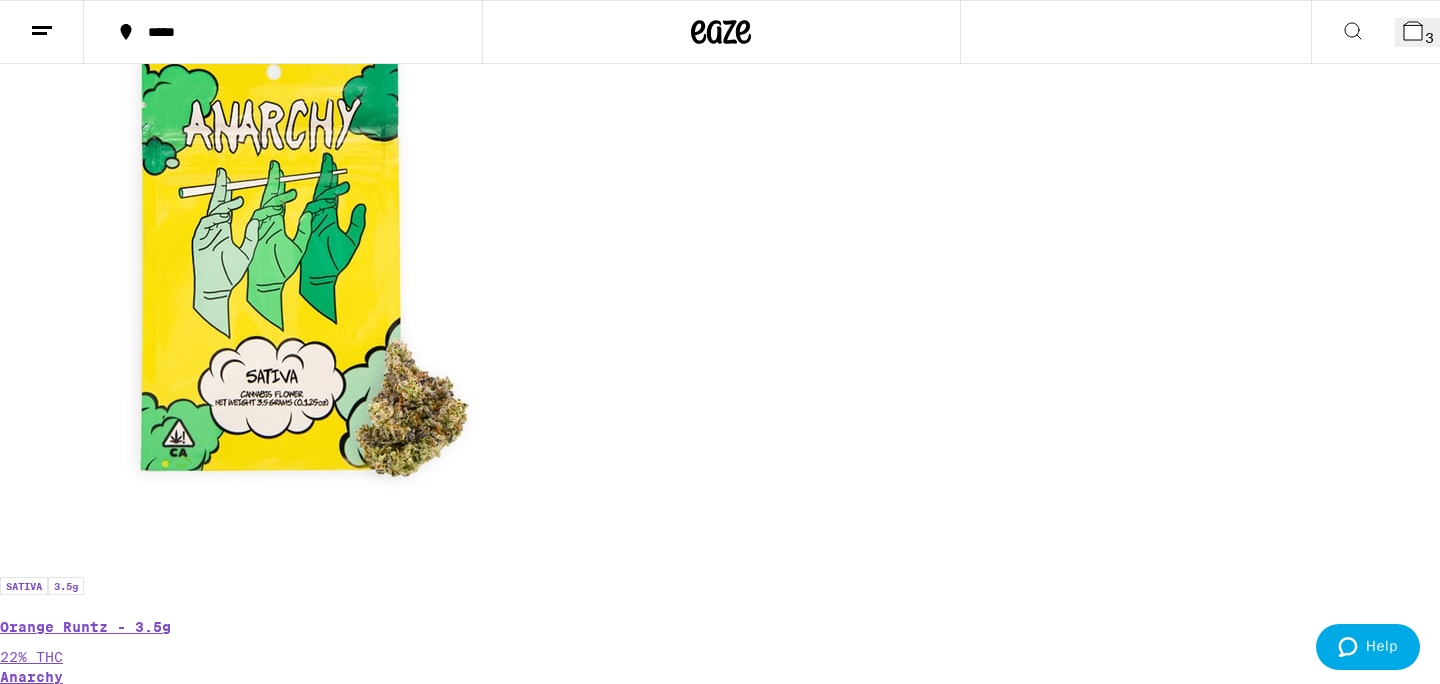 scroll, scrollTop: 1251, scrollLeft: 0, axis: vertical 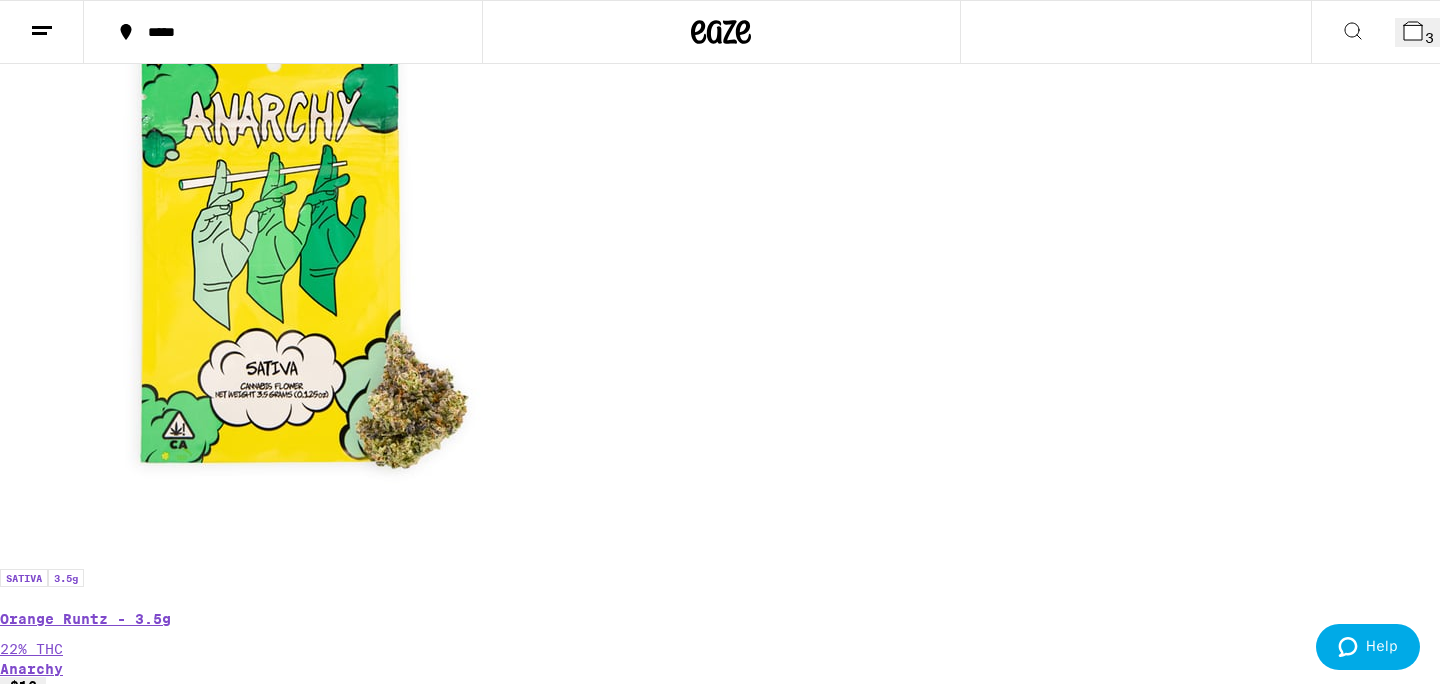 click on "(96)" at bounding box center [720, 25078] 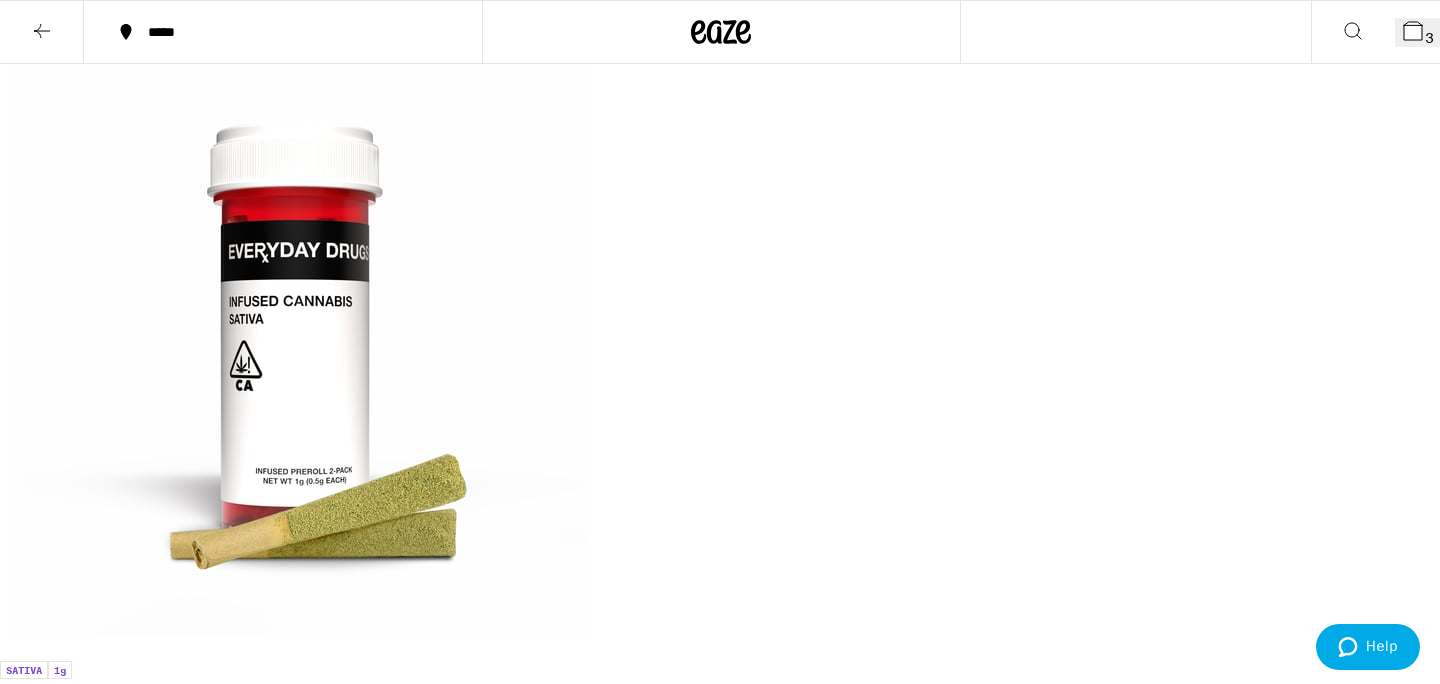 scroll, scrollTop: 2642, scrollLeft: 0, axis: vertical 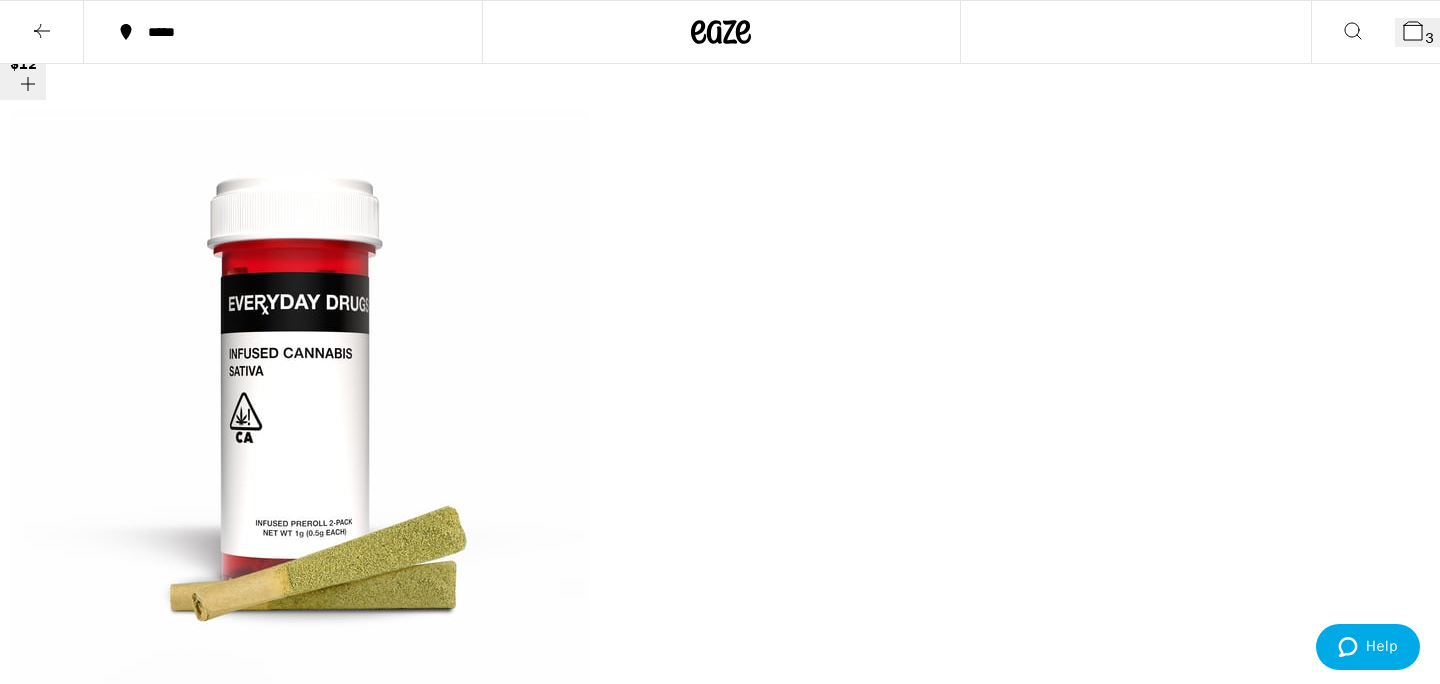 click 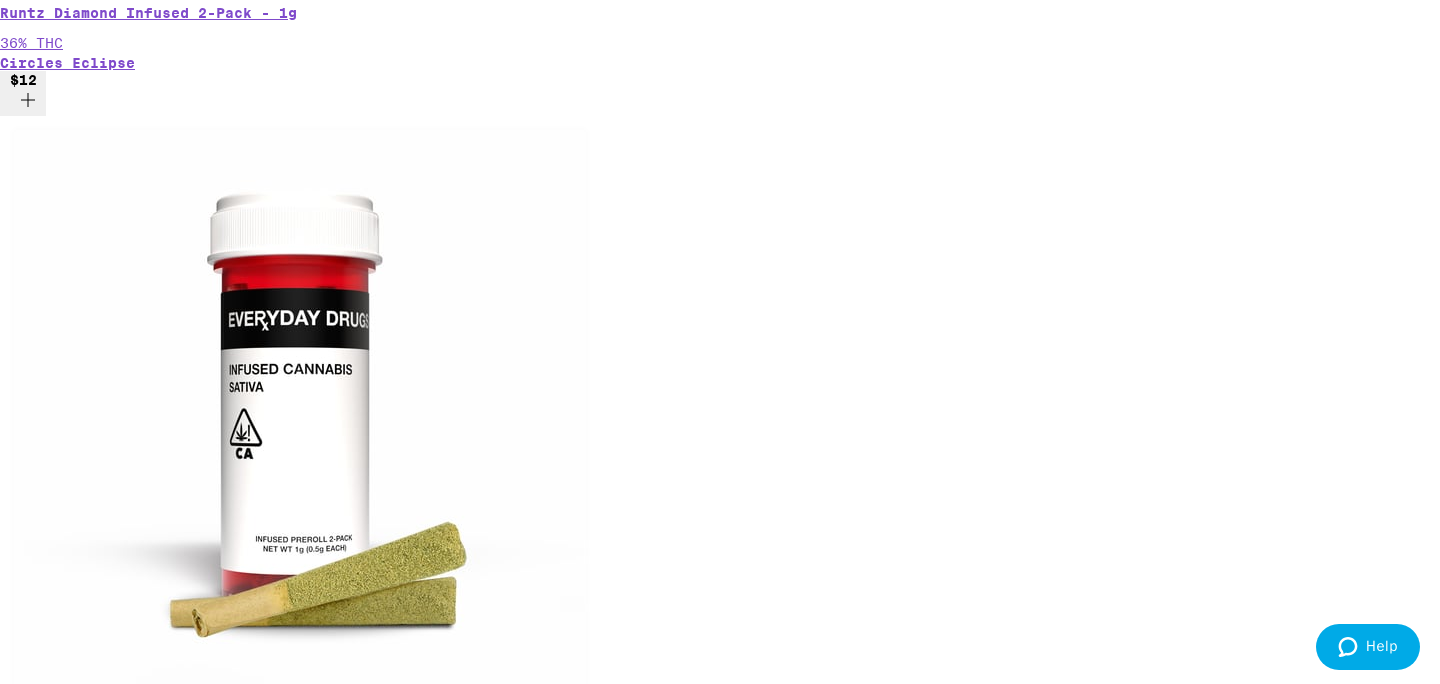 scroll, scrollTop: 2706, scrollLeft: 0, axis: vertical 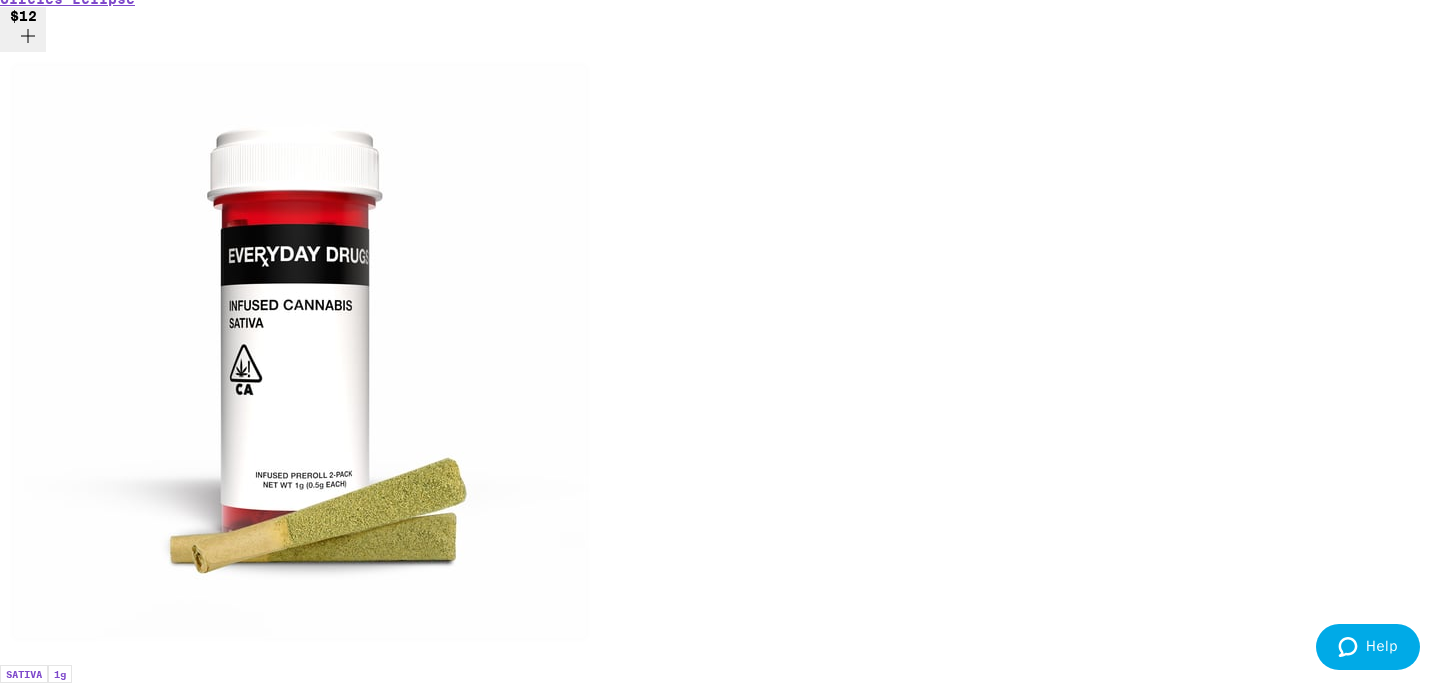 click 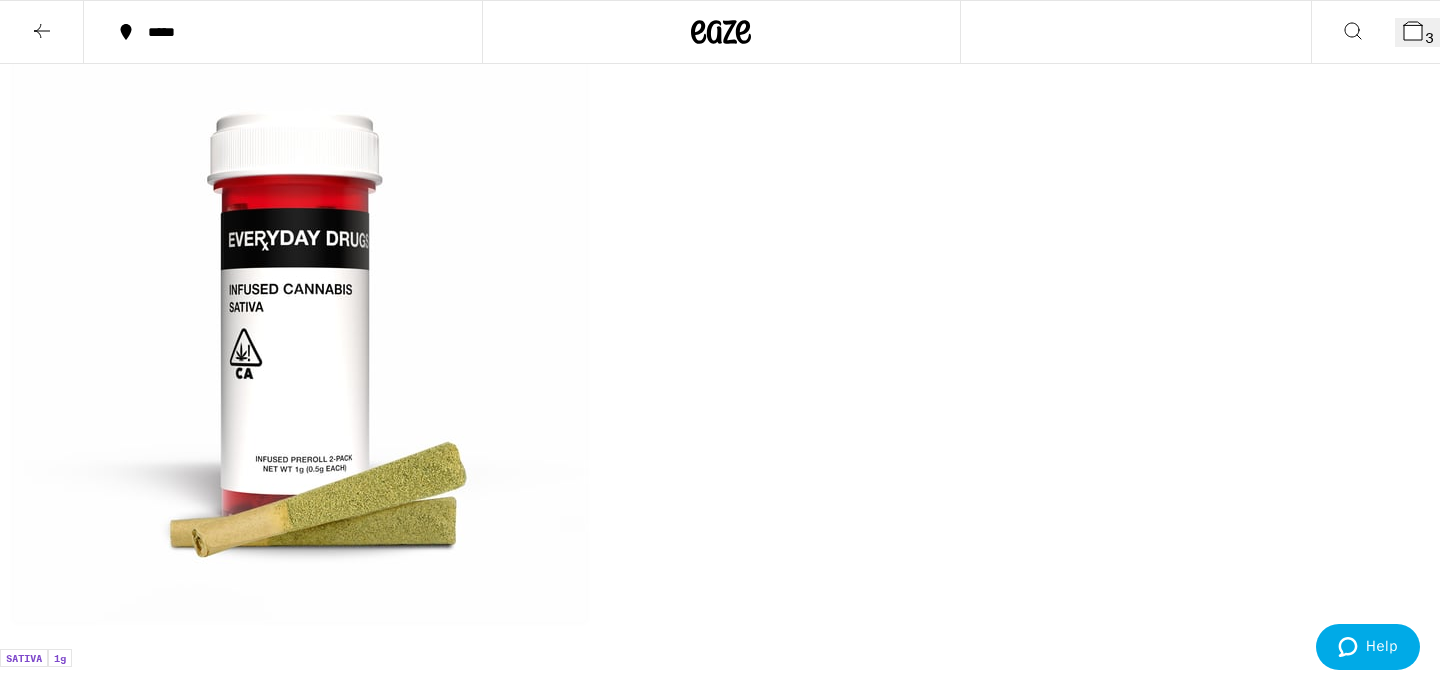 scroll, scrollTop: 2642, scrollLeft: 0, axis: vertical 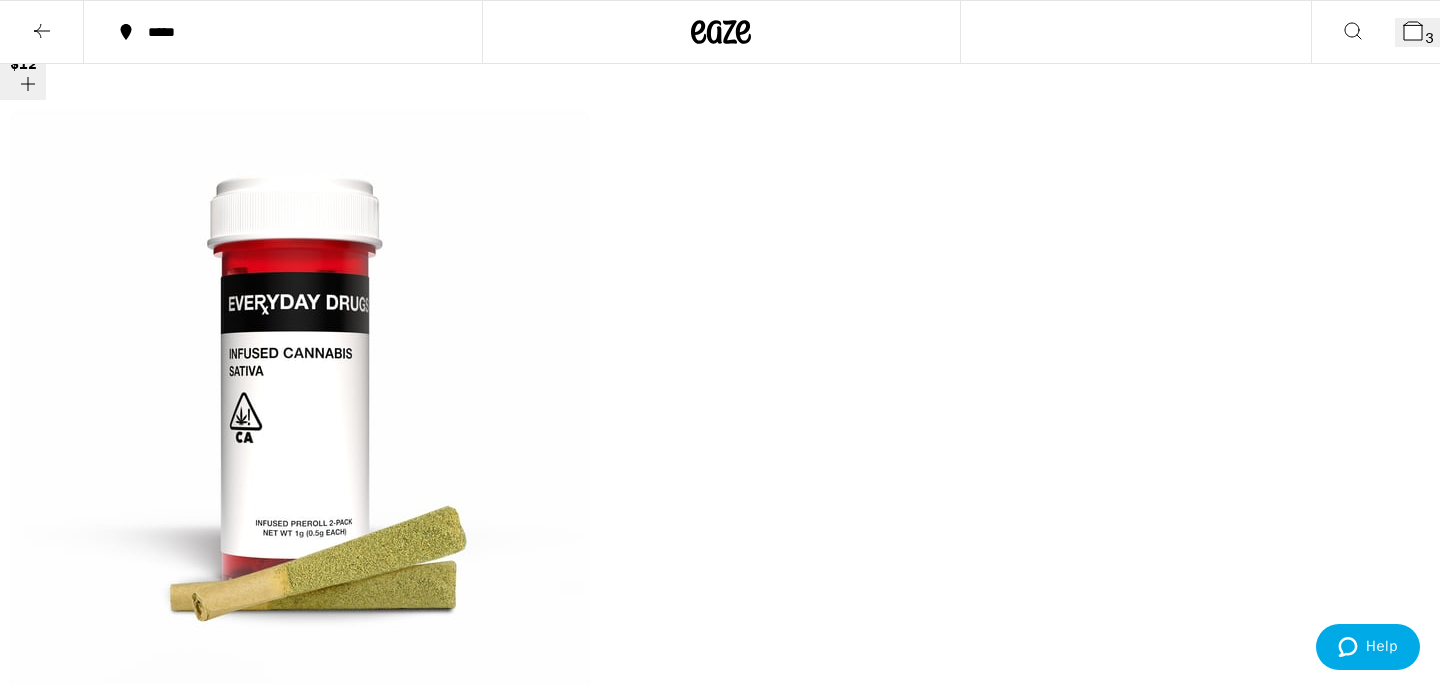click on "3" at bounding box center [1417, 32] 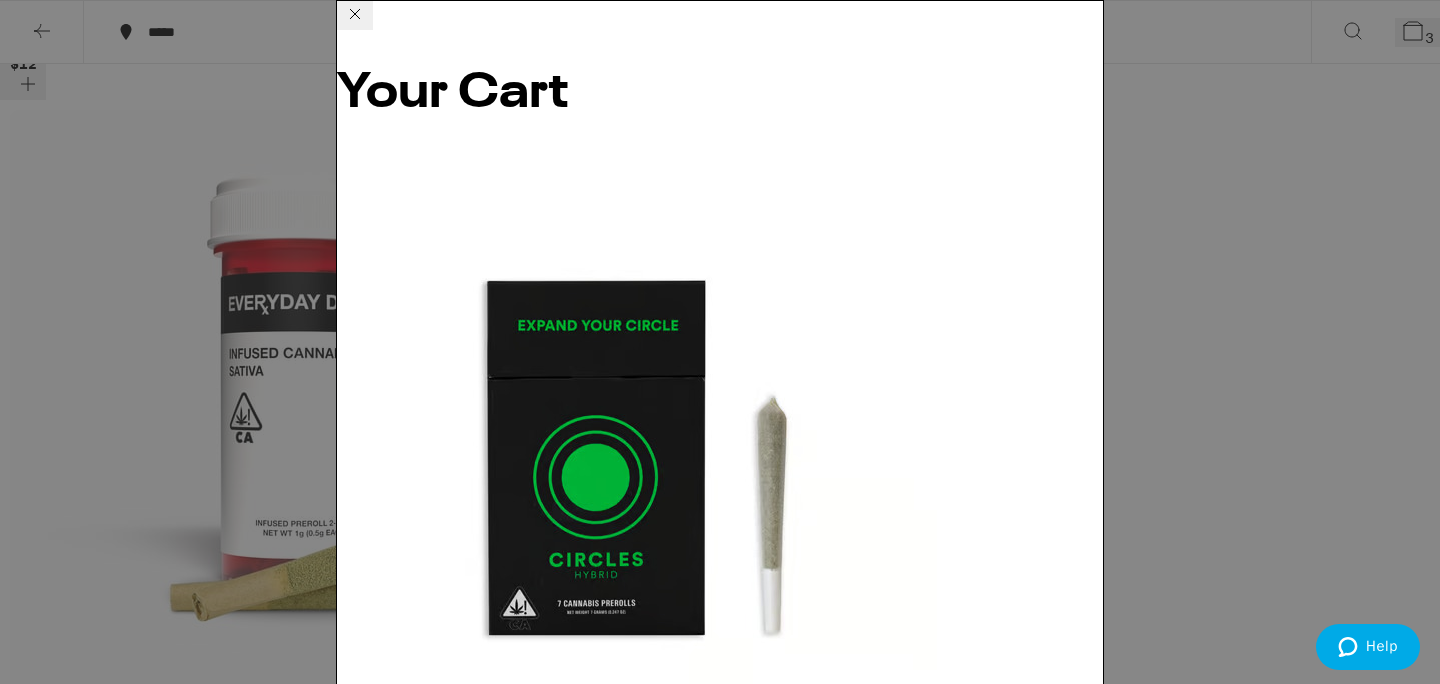 scroll, scrollTop: 290, scrollLeft: 0, axis: vertical 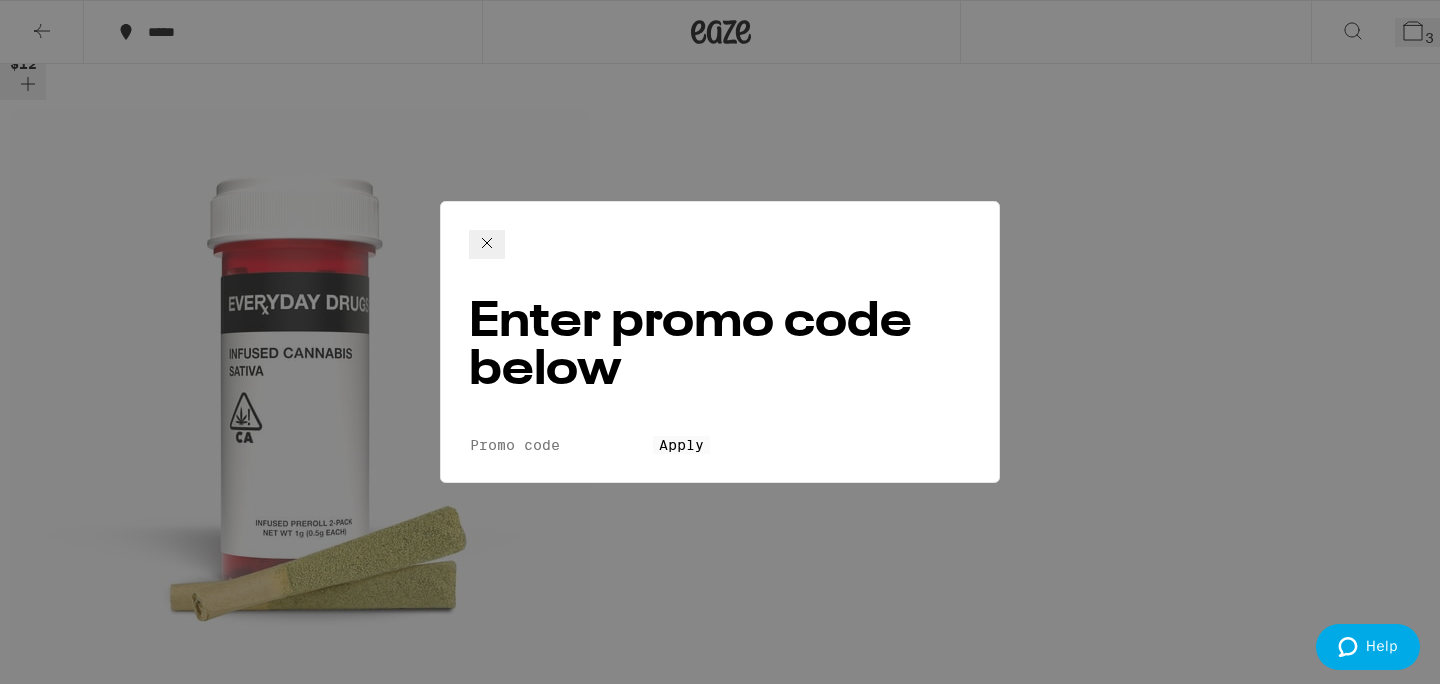 click on "Promo Code" at bounding box center (561, 445) 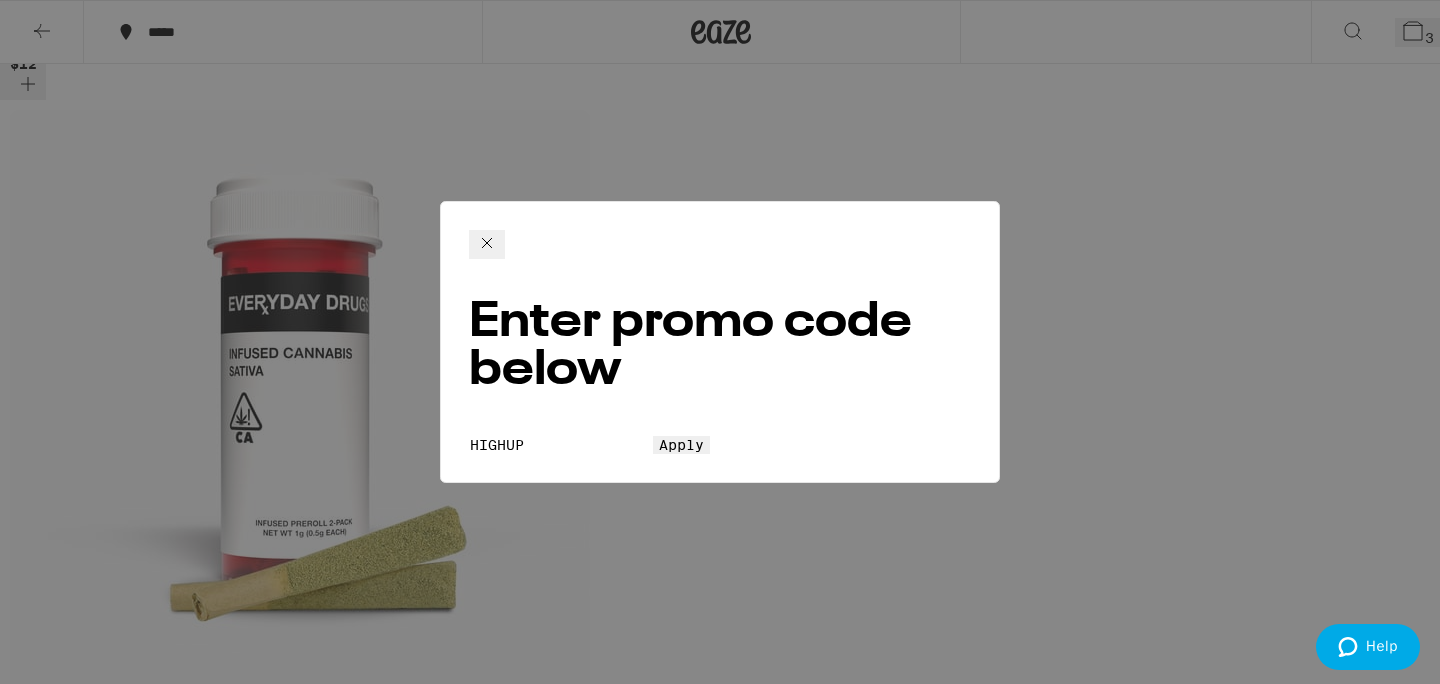 type on "HIGHUP" 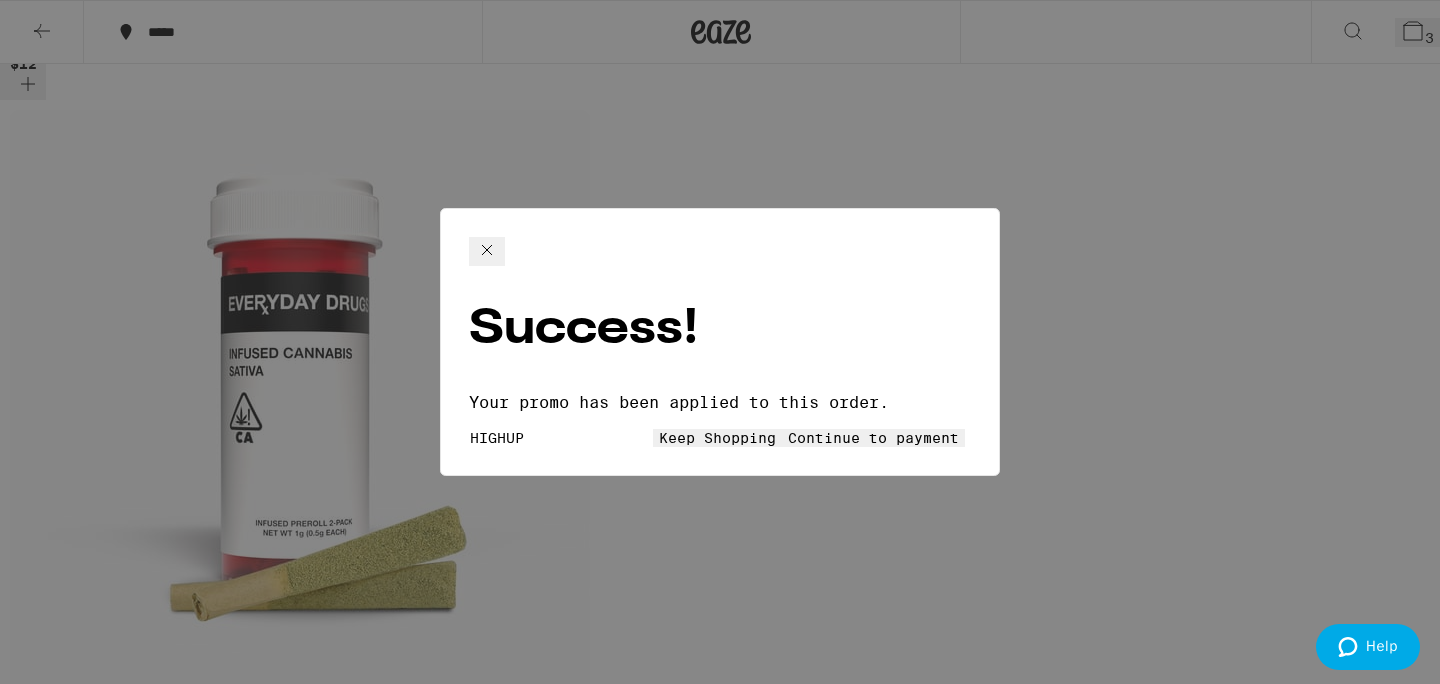 click on "Continue to payment" at bounding box center (873, 438) 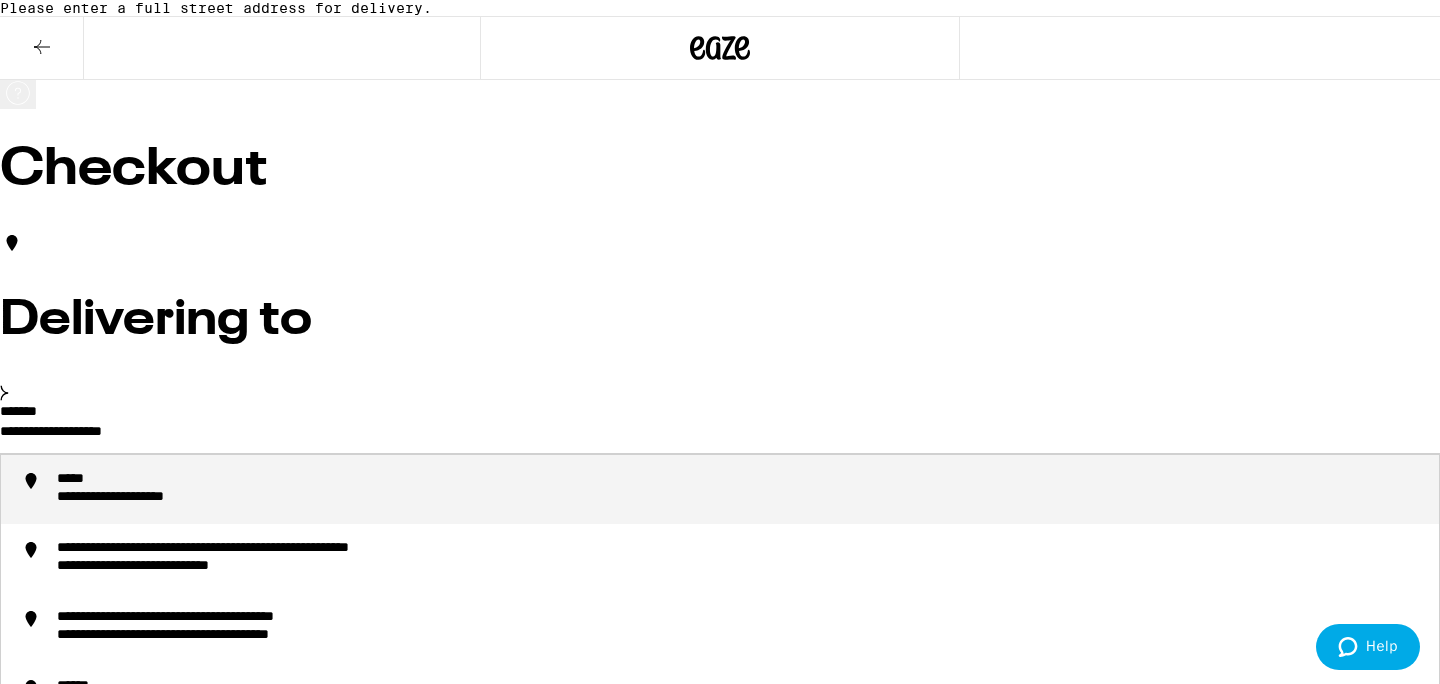 drag, startPoint x: 355, startPoint y: 455, endPoint x: 133, endPoint y: 457, distance: 222.009 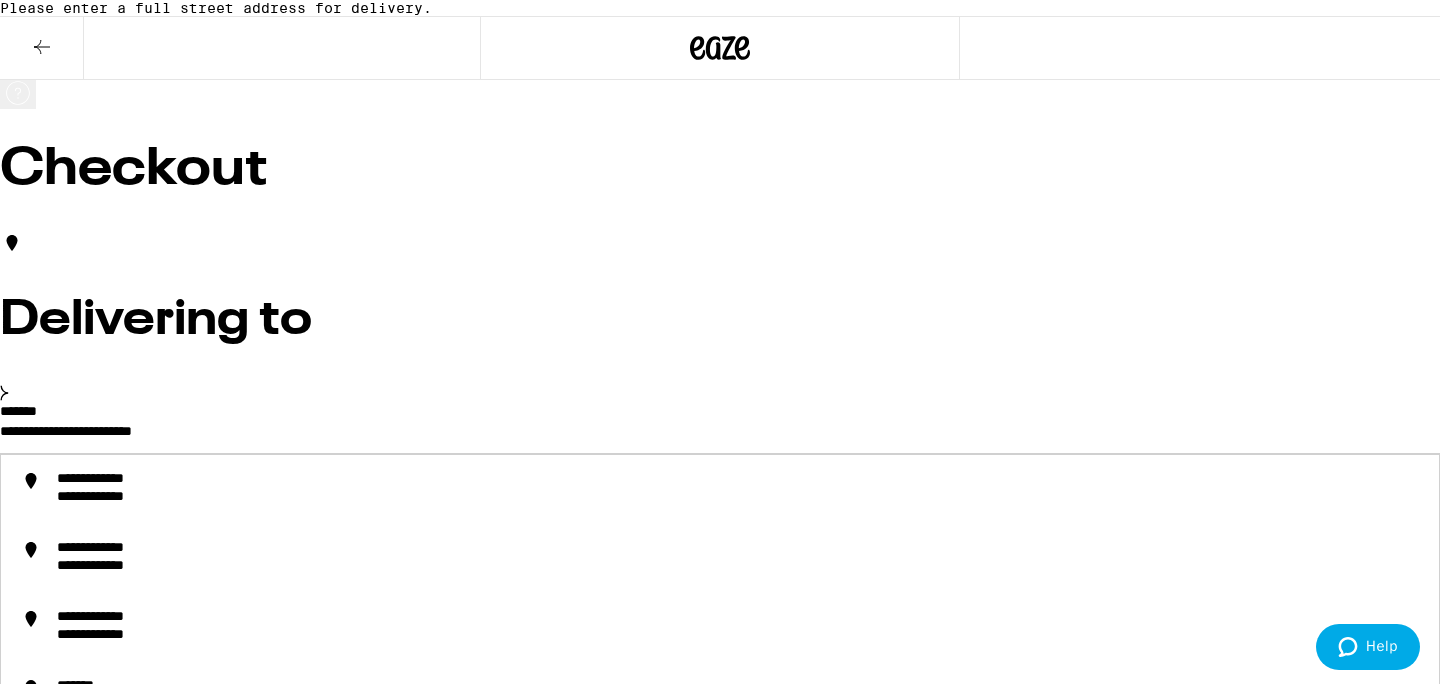 drag, startPoint x: 444, startPoint y: 461, endPoint x: 323, endPoint y: 461, distance: 121 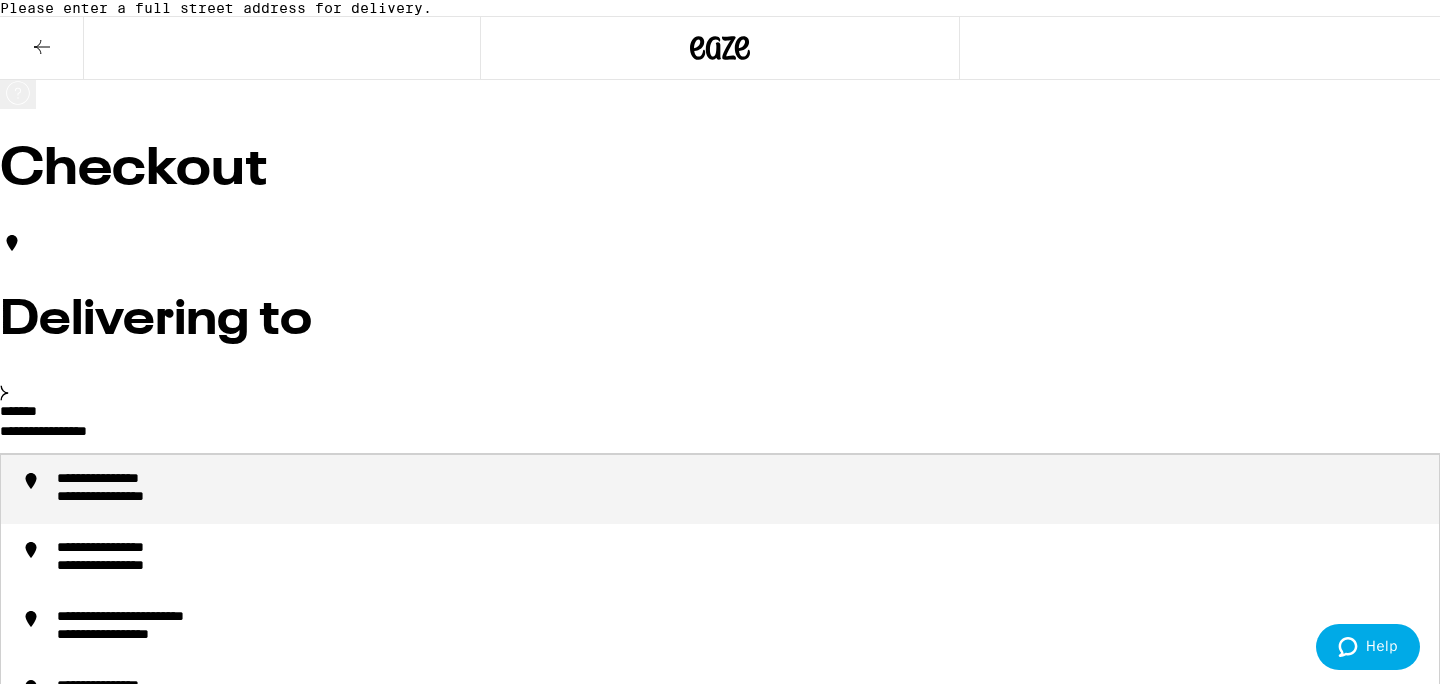 click on "**********" at bounding box center [134, 498] 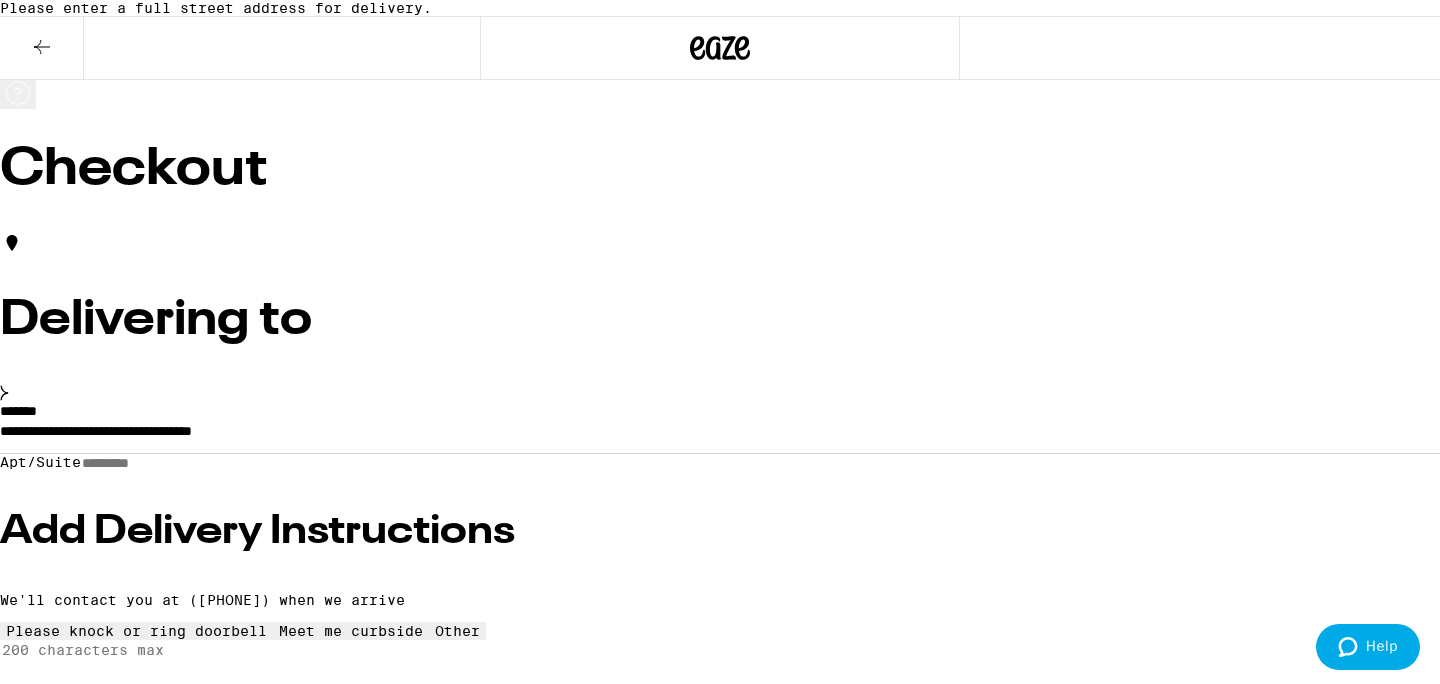 type on "**********" 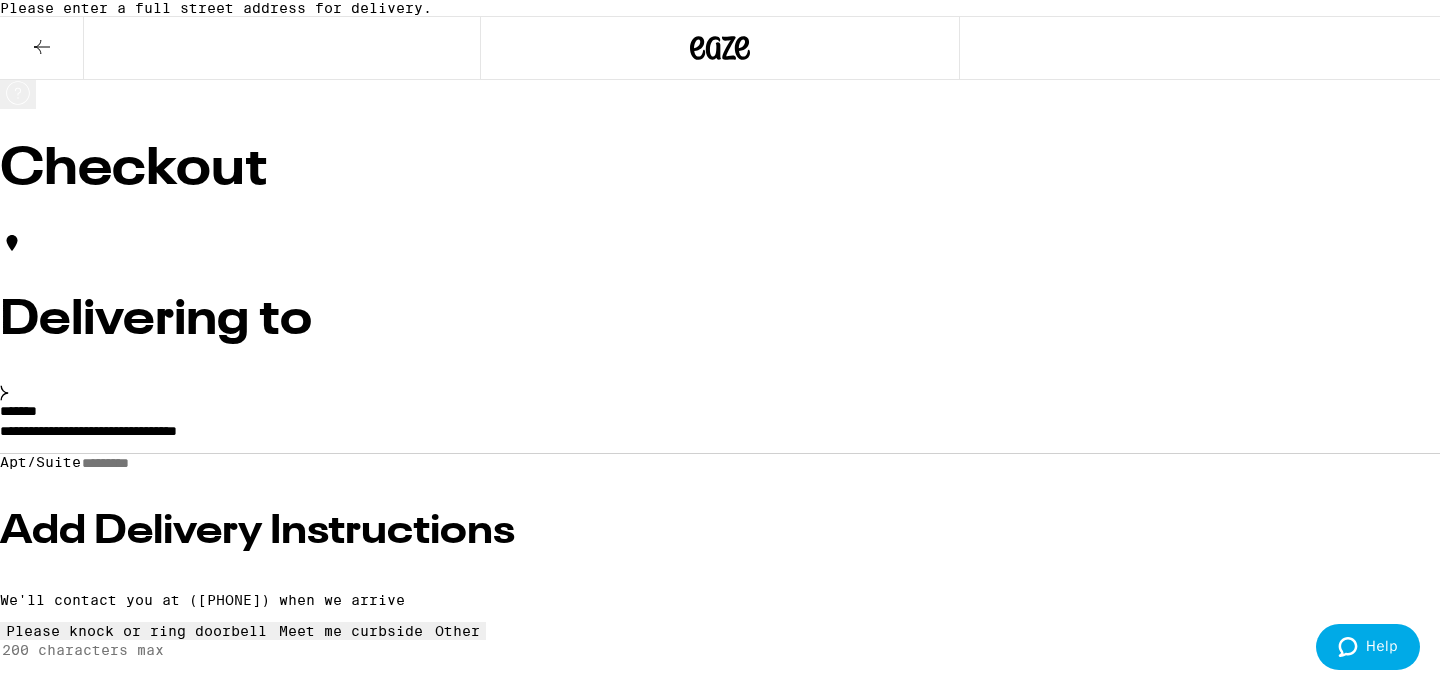 click on "Apt/Suite" at bounding box center (152, 463) 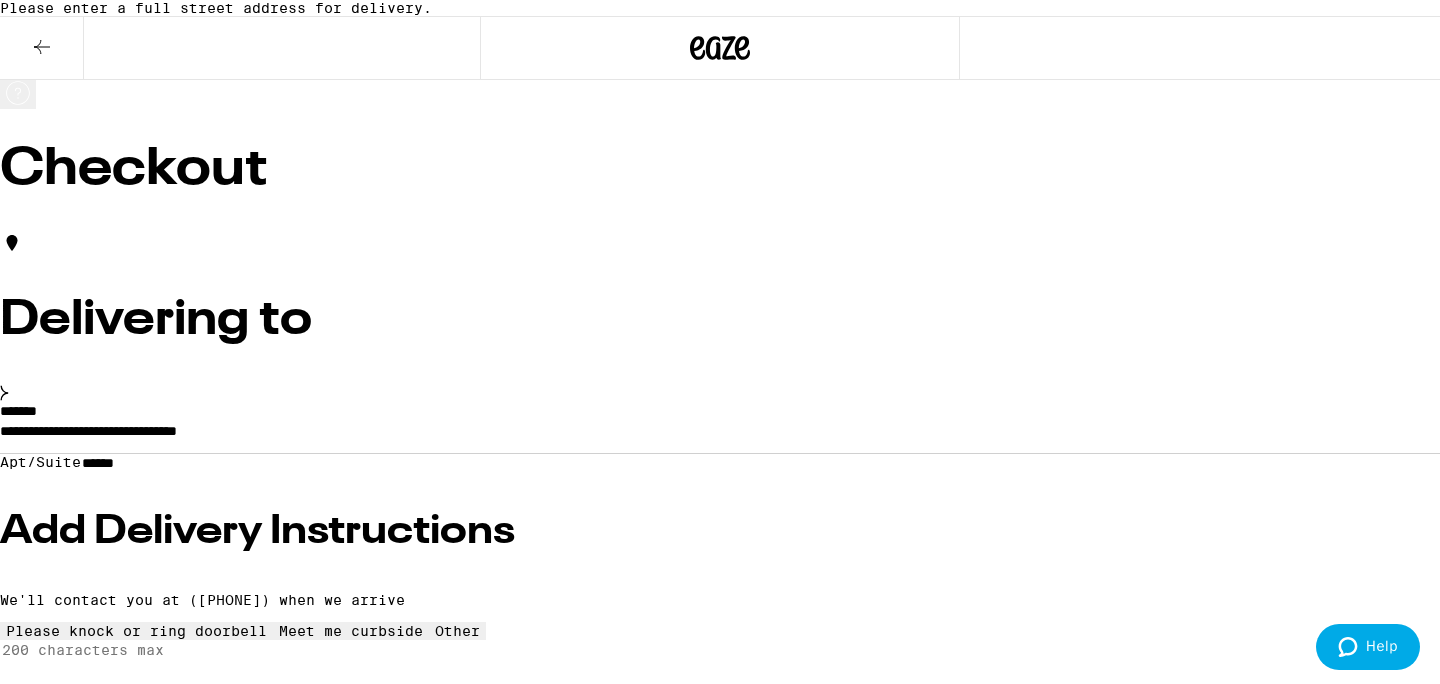 drag, startPoint x: 263, startPoint y: 538, endPoint x: 154, endPoint y: 538, distance: 109 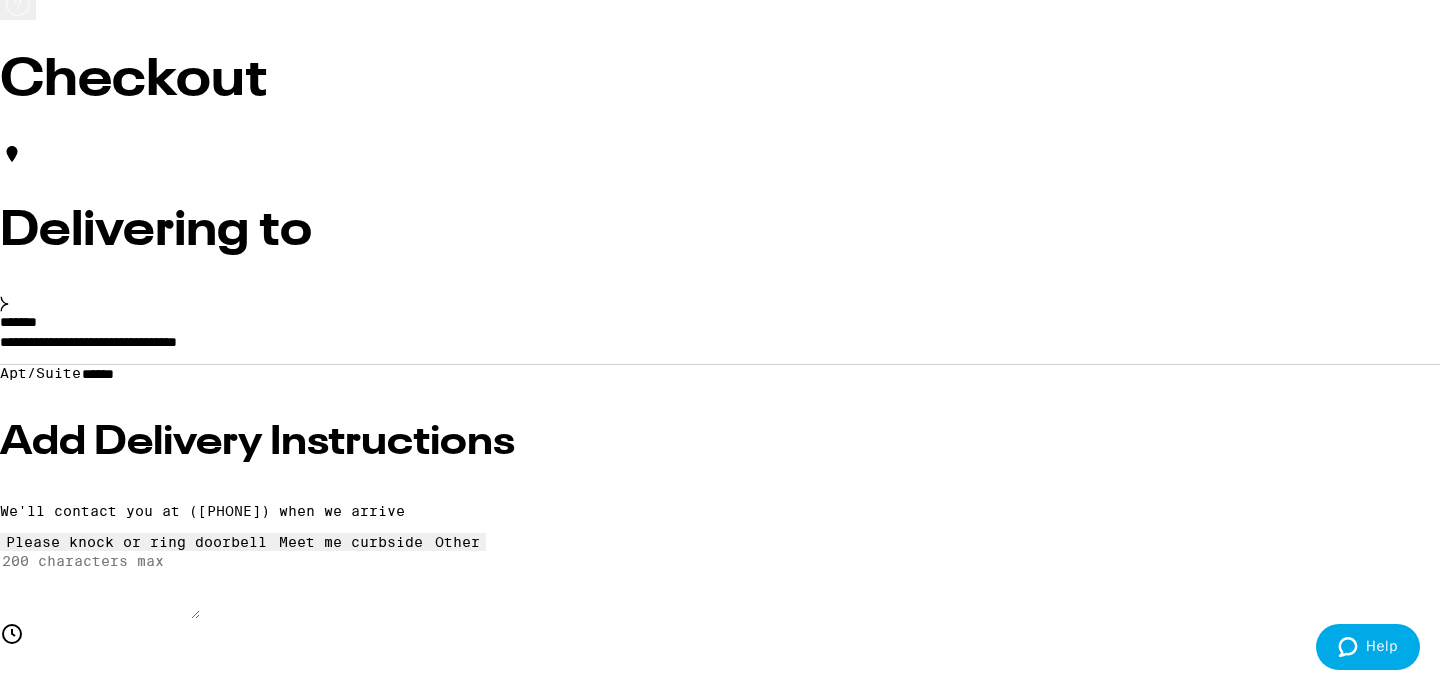 scroll, scrollTop: 114, scrollLeft: 0, axis: vertical 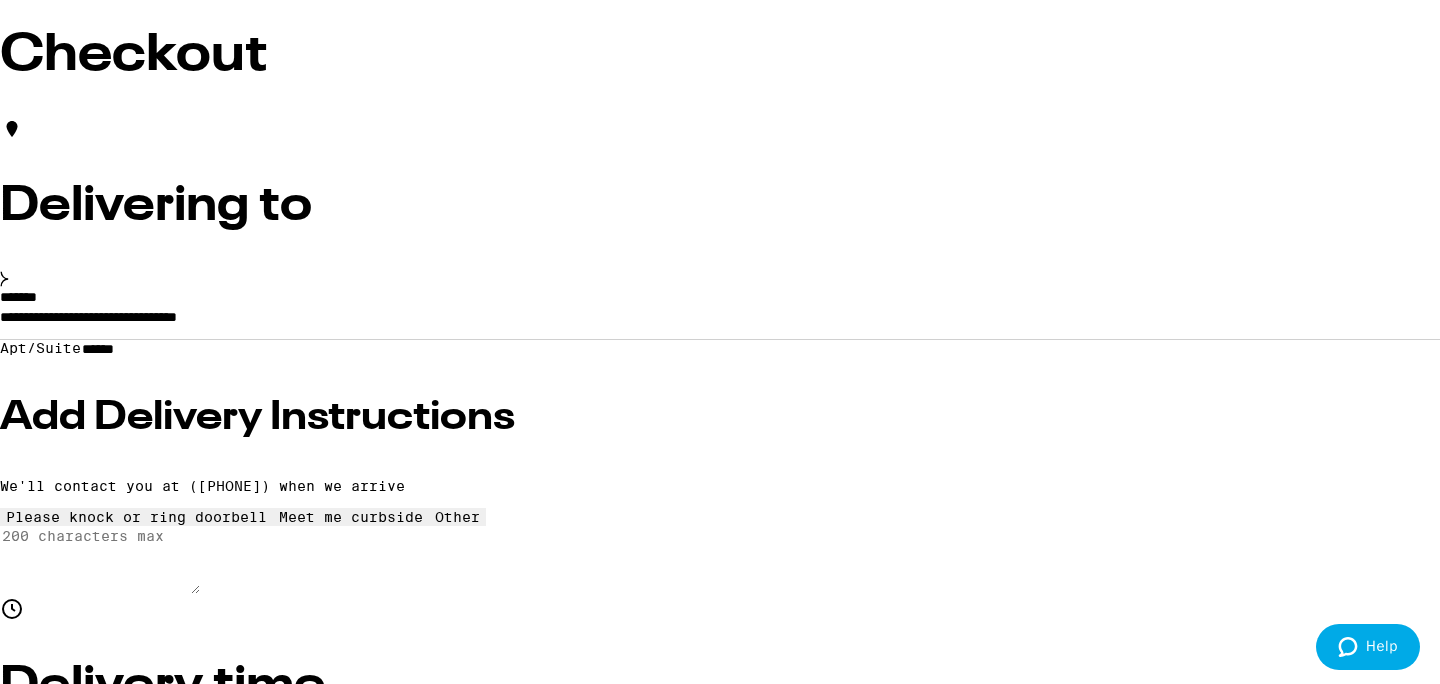 type on "******" 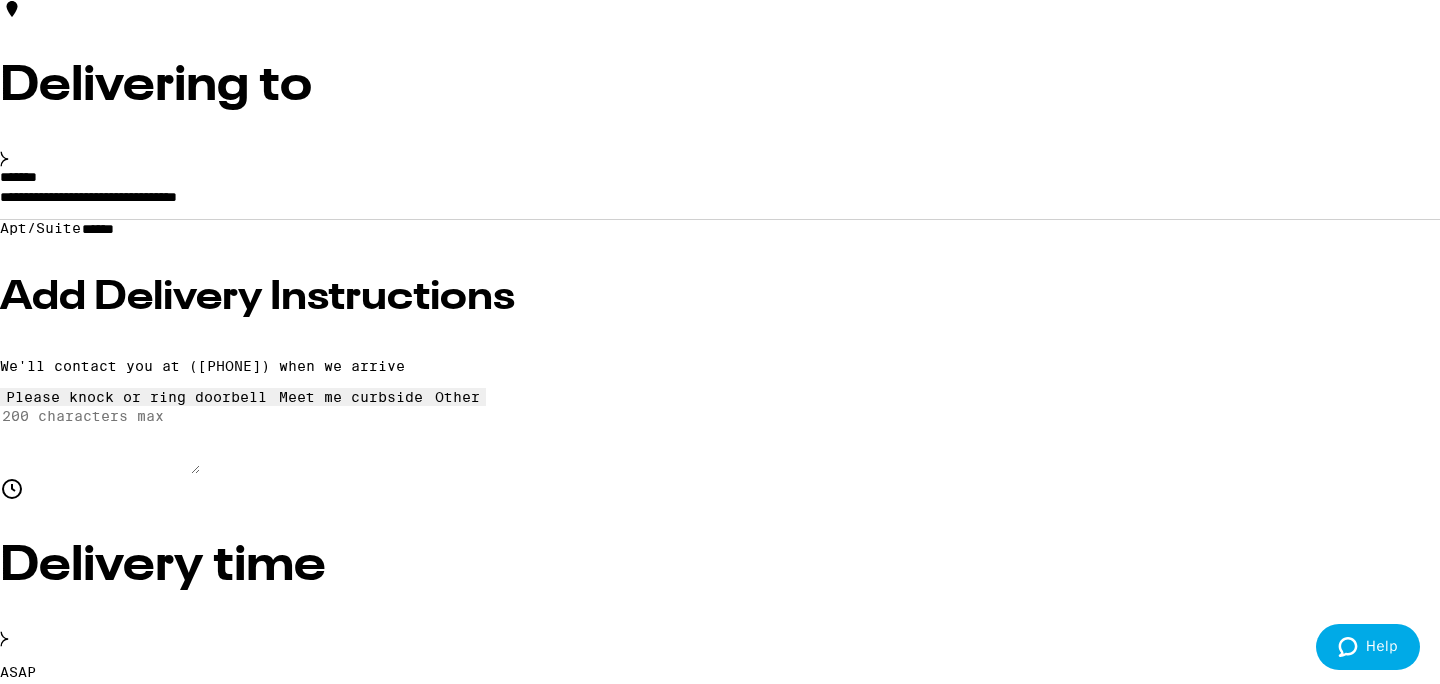 scroll, scrollTop: 235, scrollLeft: 0, axis: vertical 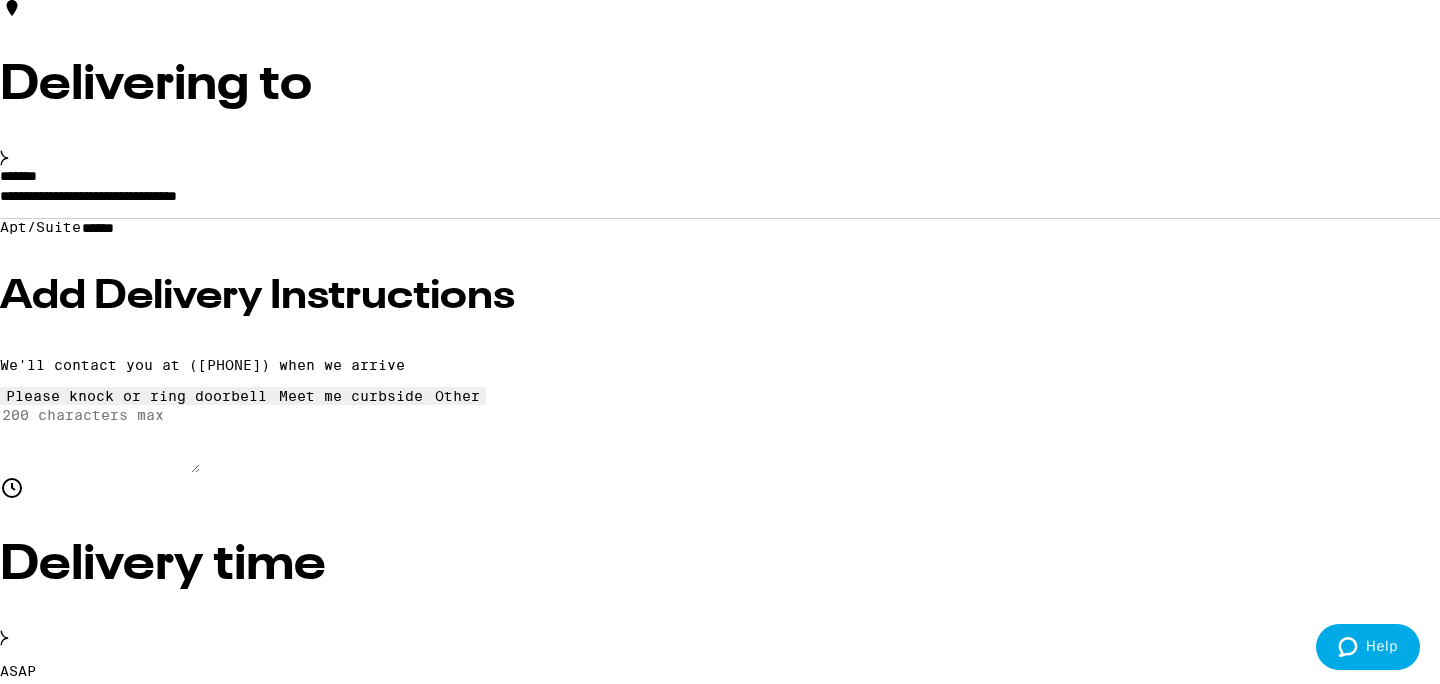 click on "**********" at bounding box center [720, 201] 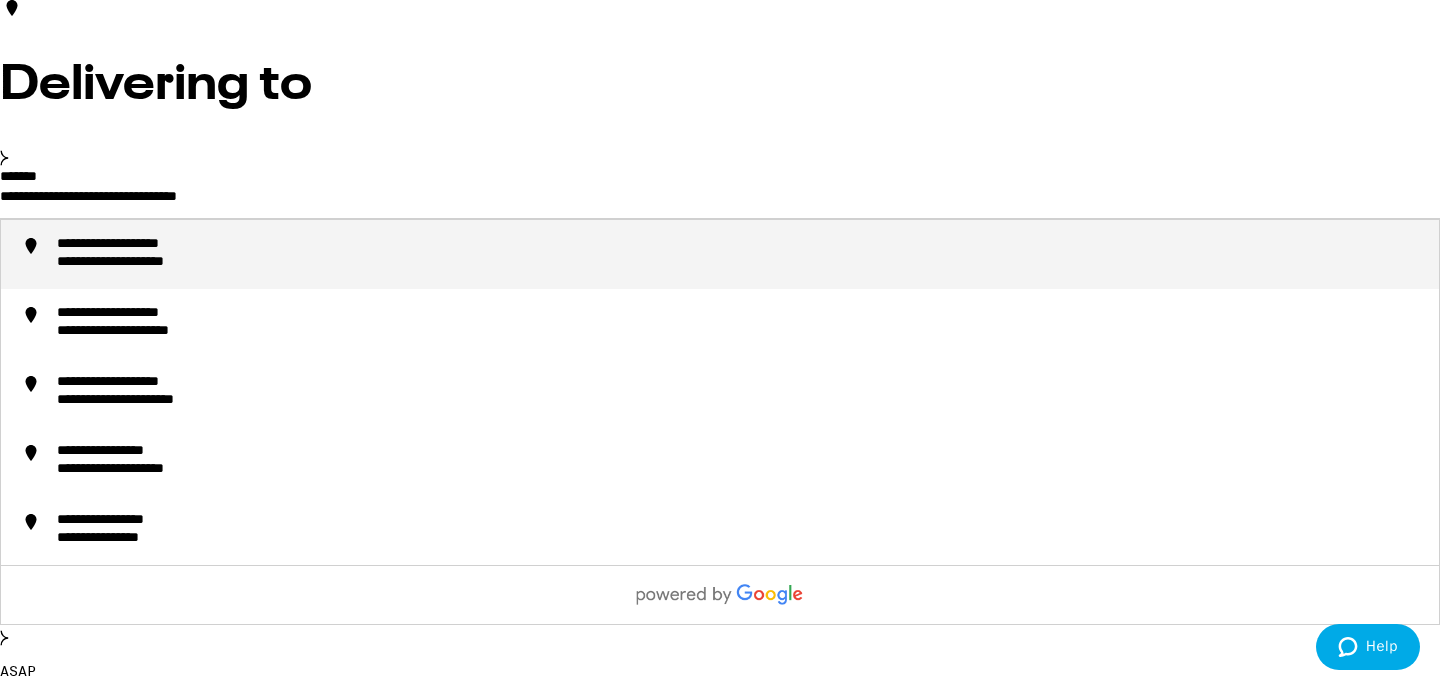 click on "**********" at bounding box center [147, 245] 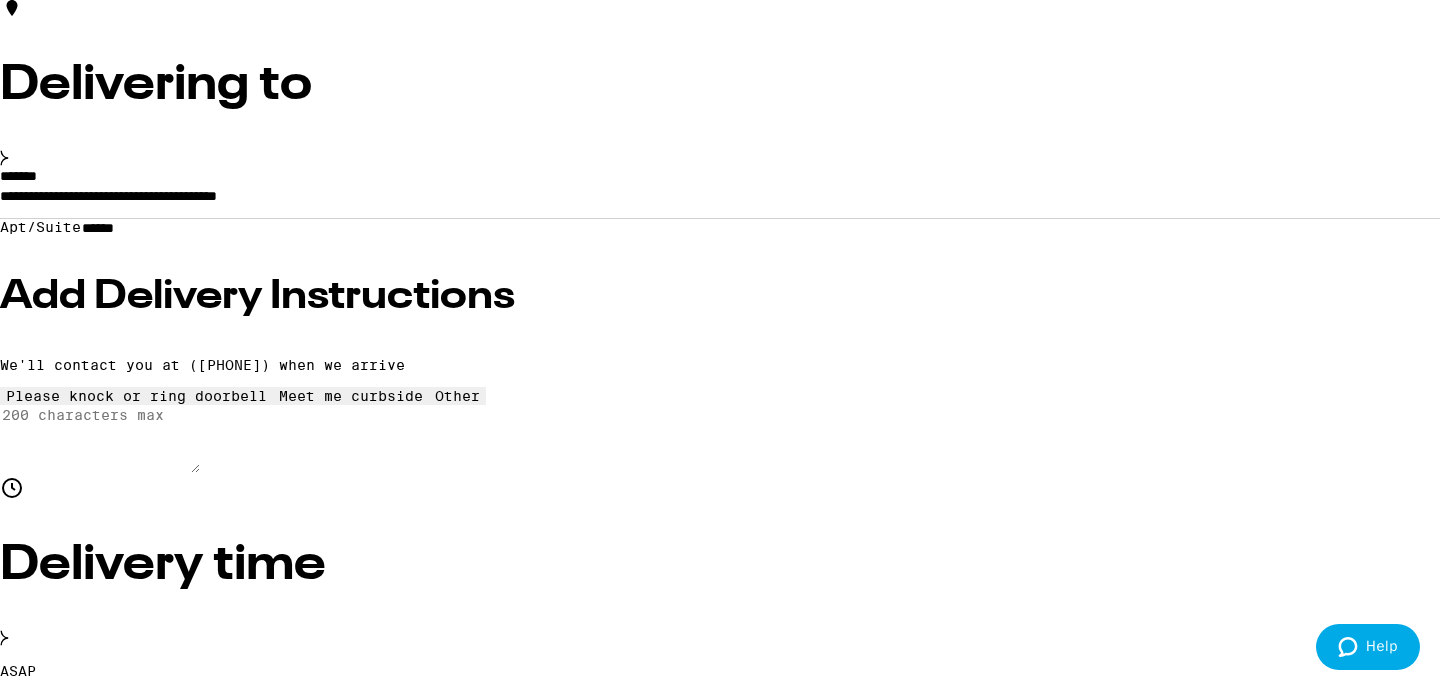 type on "**********" 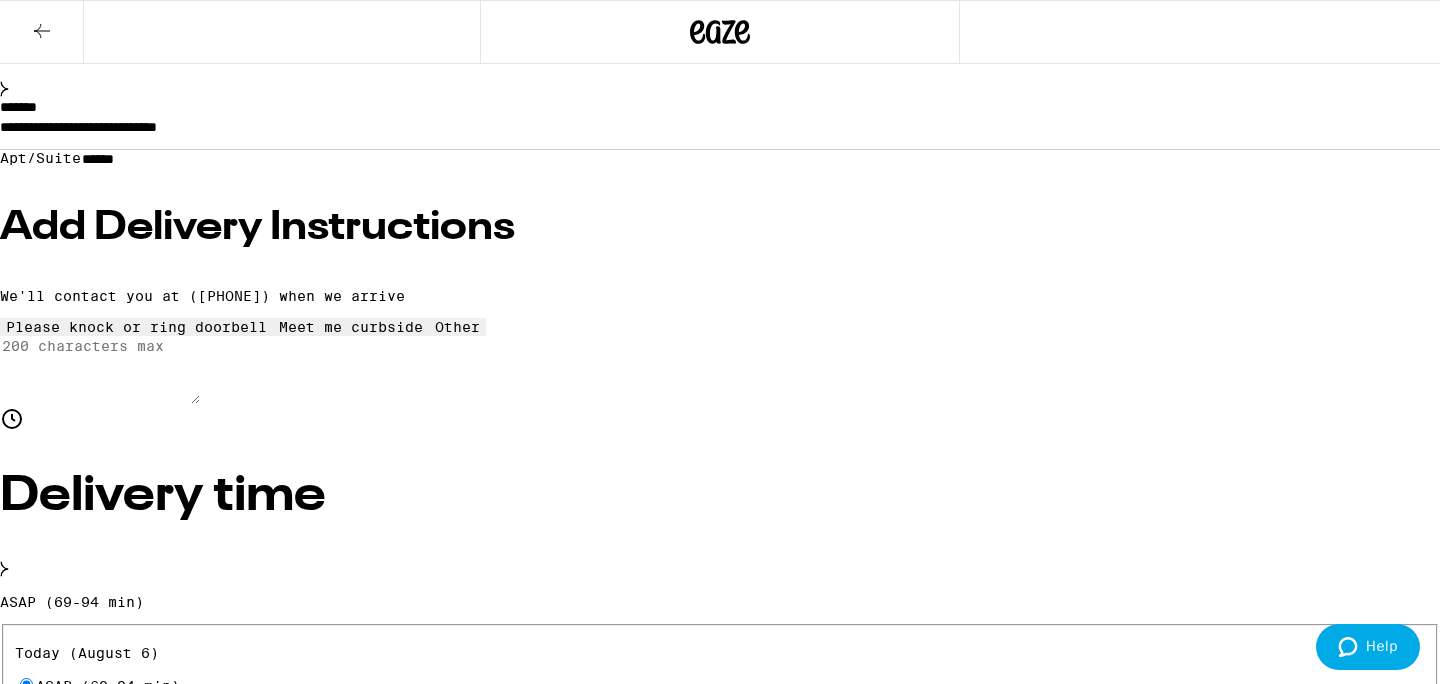 scroll, scrollTop: 291, scrollLeft: 0, axis: vertical 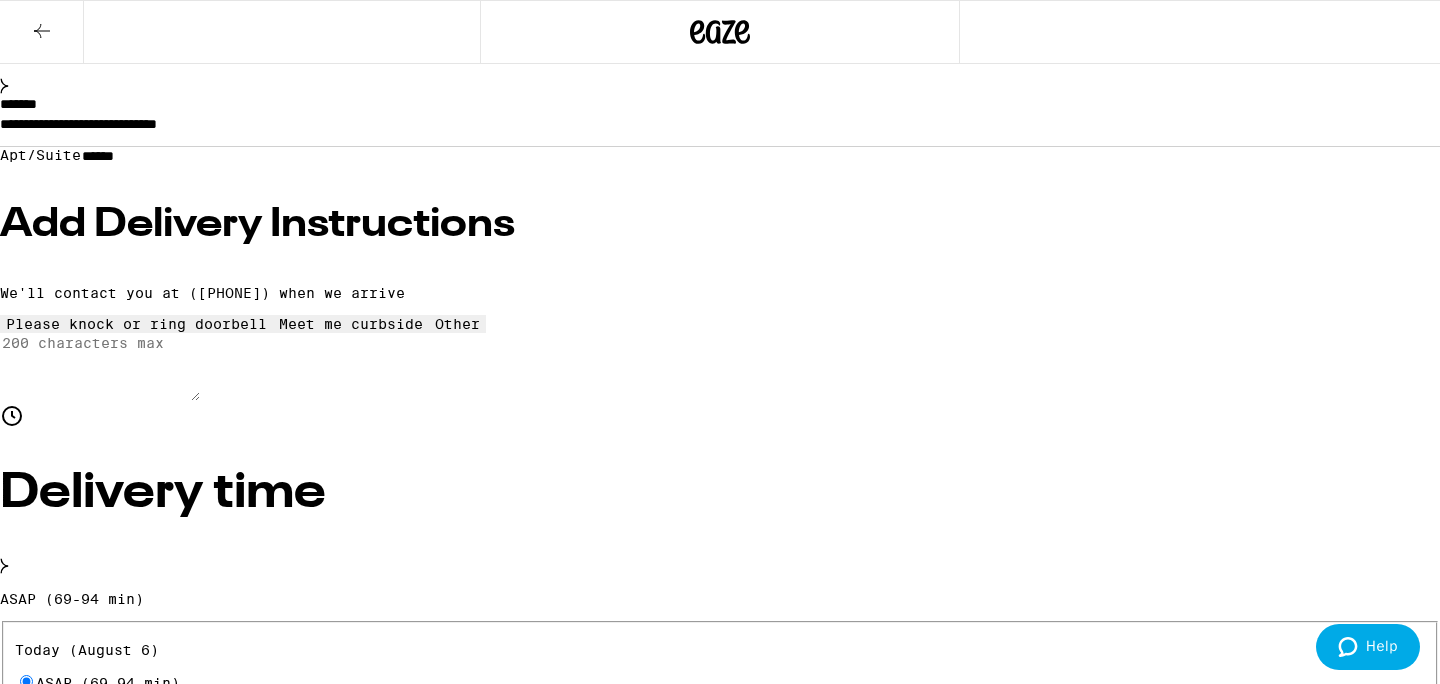 click on "Pay with Checking Account CHECKING 0929" at bounding box center (26, 1055) 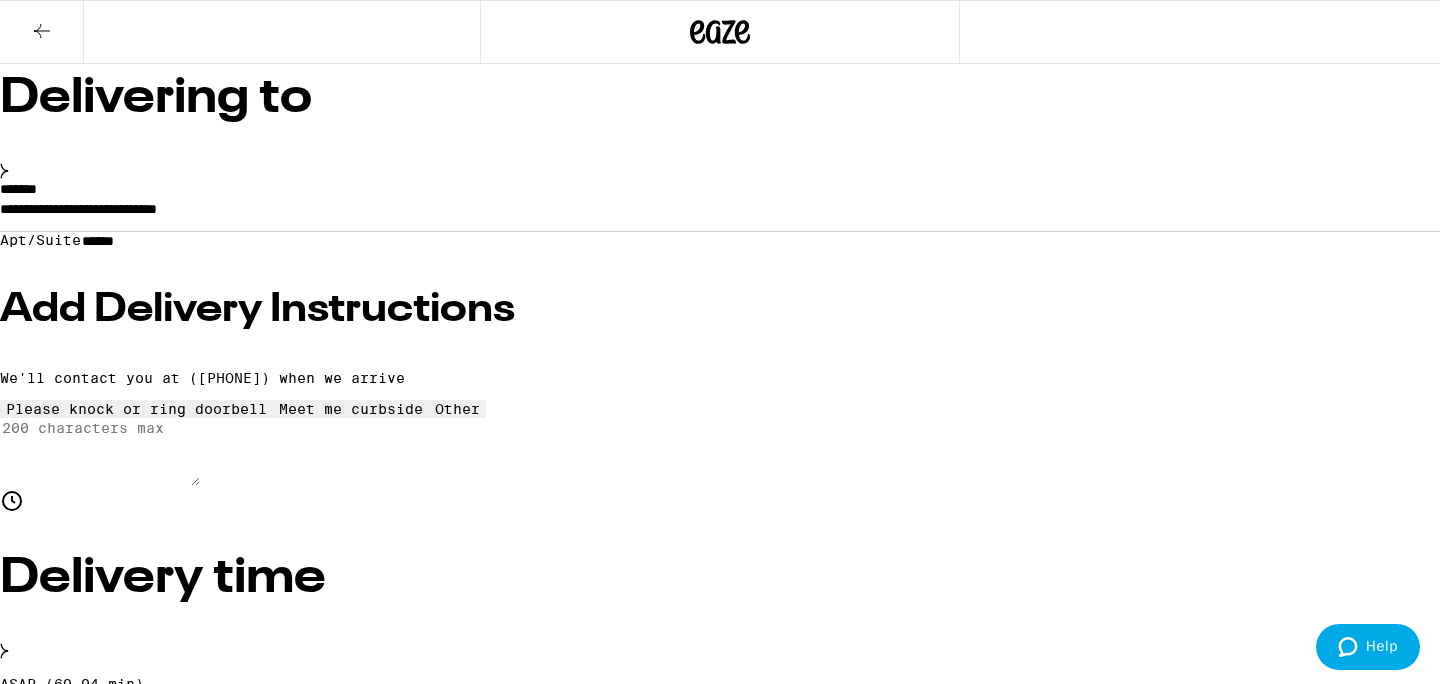 scroll, scrollTop: 212, scrollLeft: 0, axis: vertical 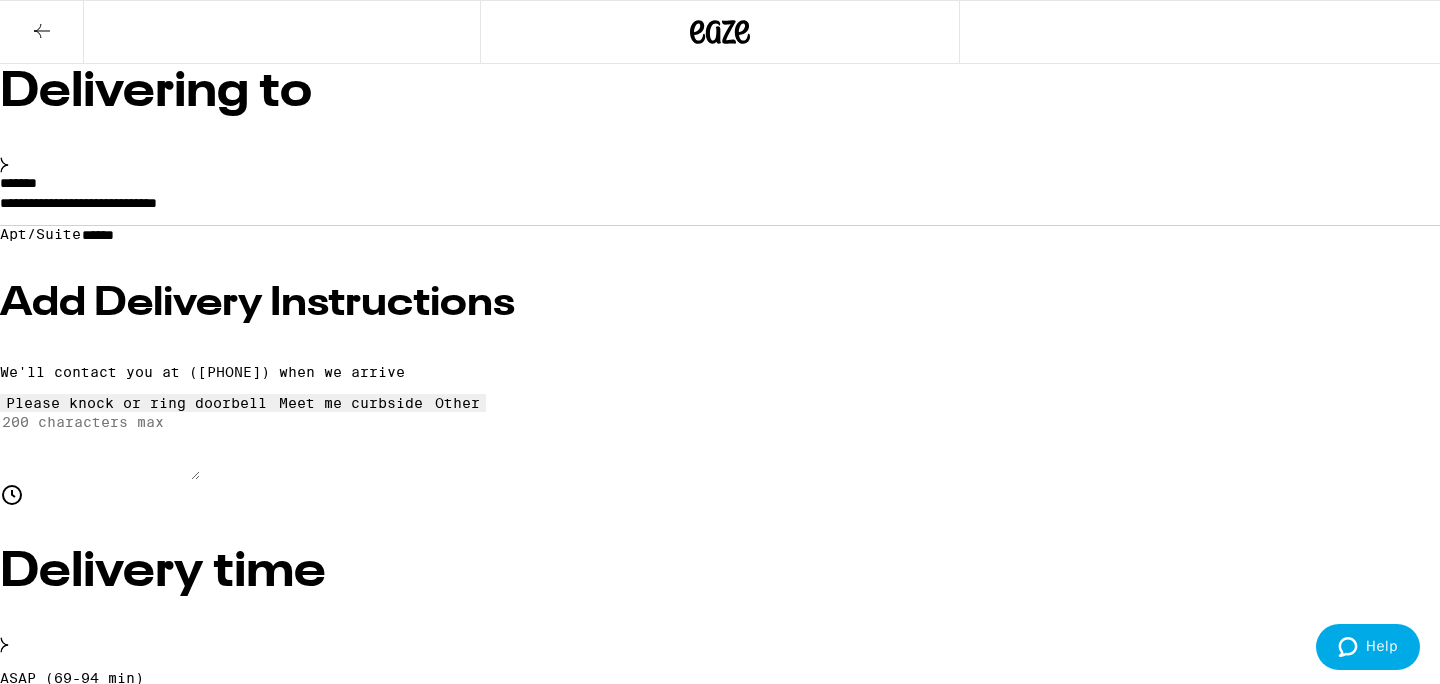 click on "Other" at bounding box center (720, 4986) 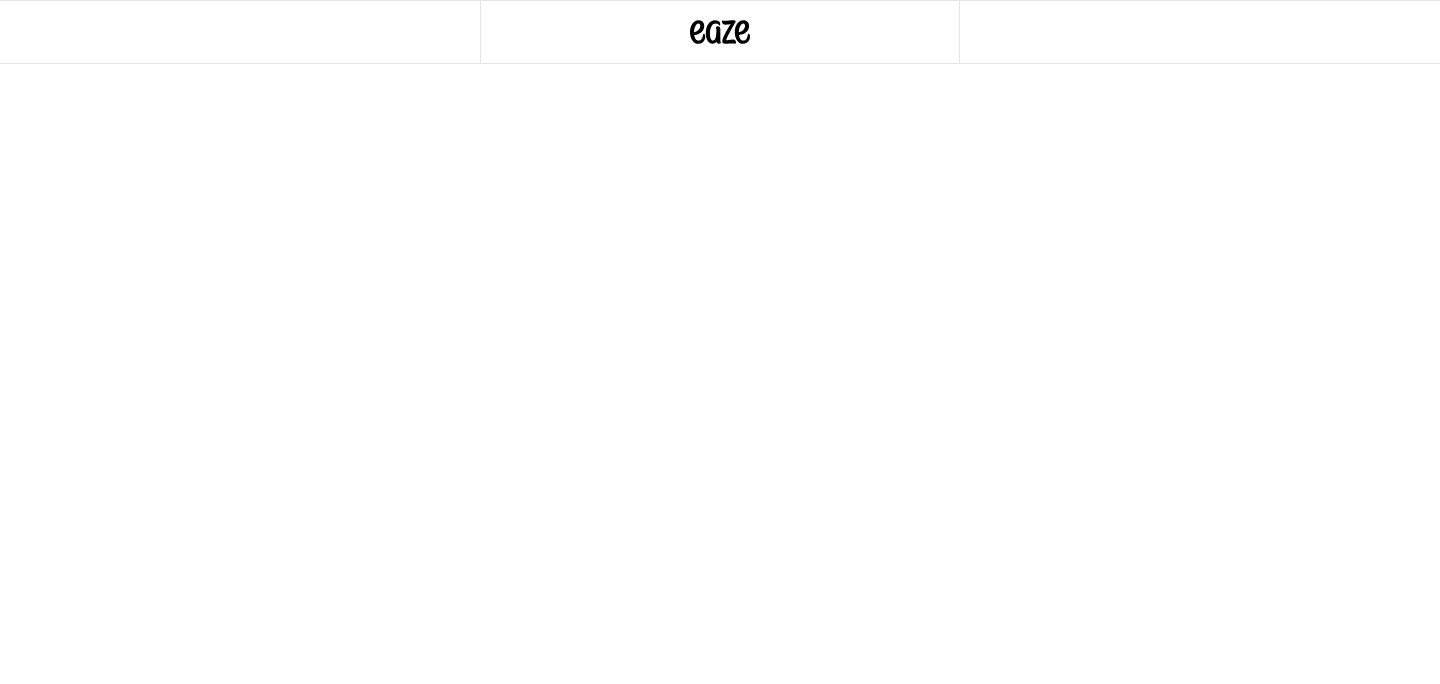scroll, scrollTop: 0, scrollLeft: 0, axis: both 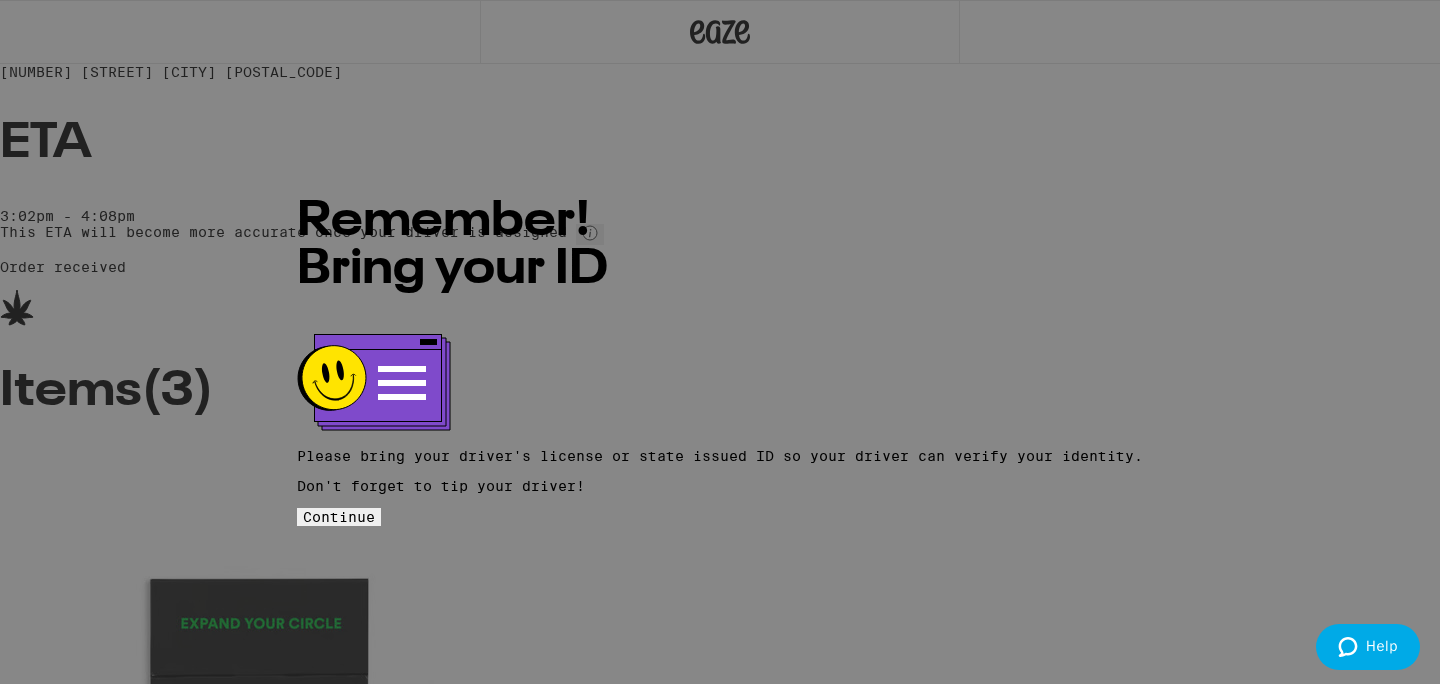 click on "Continue" at bounding box center (339, 517) 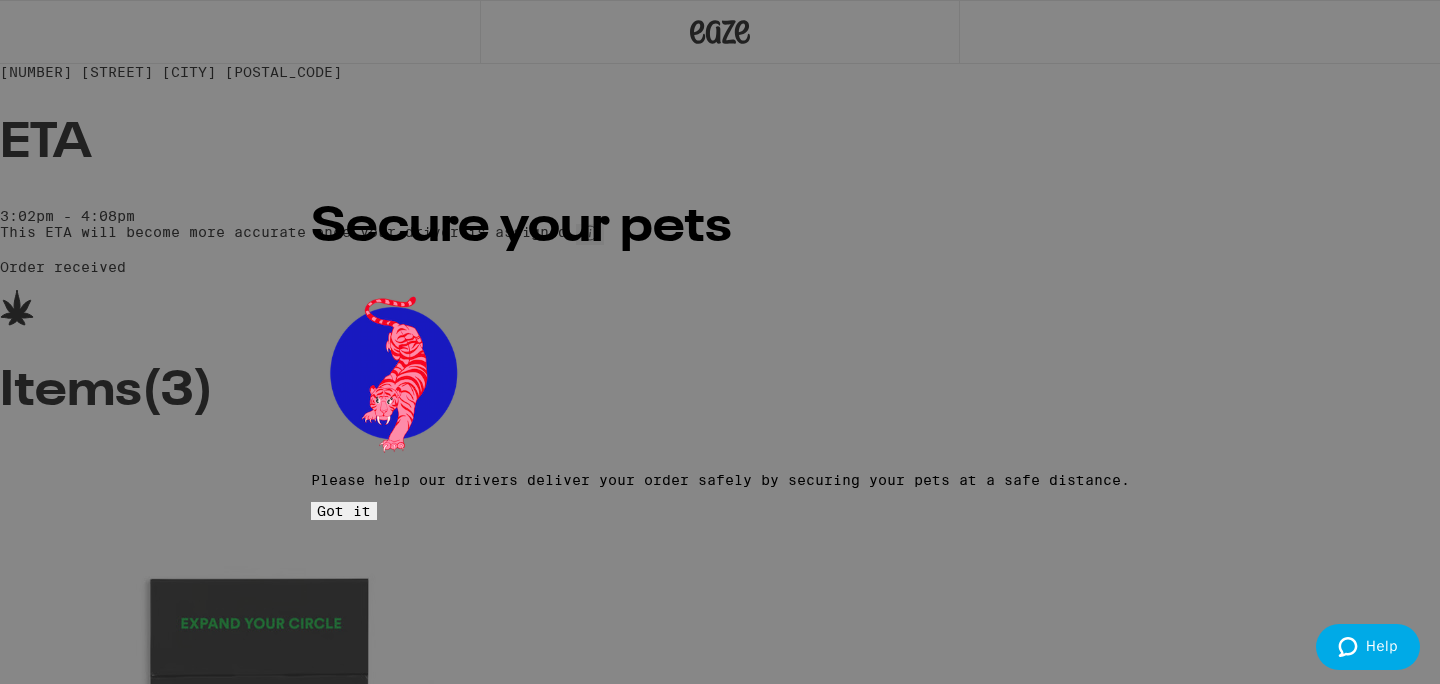 click on "Got it" at bounding box center (344, 511) 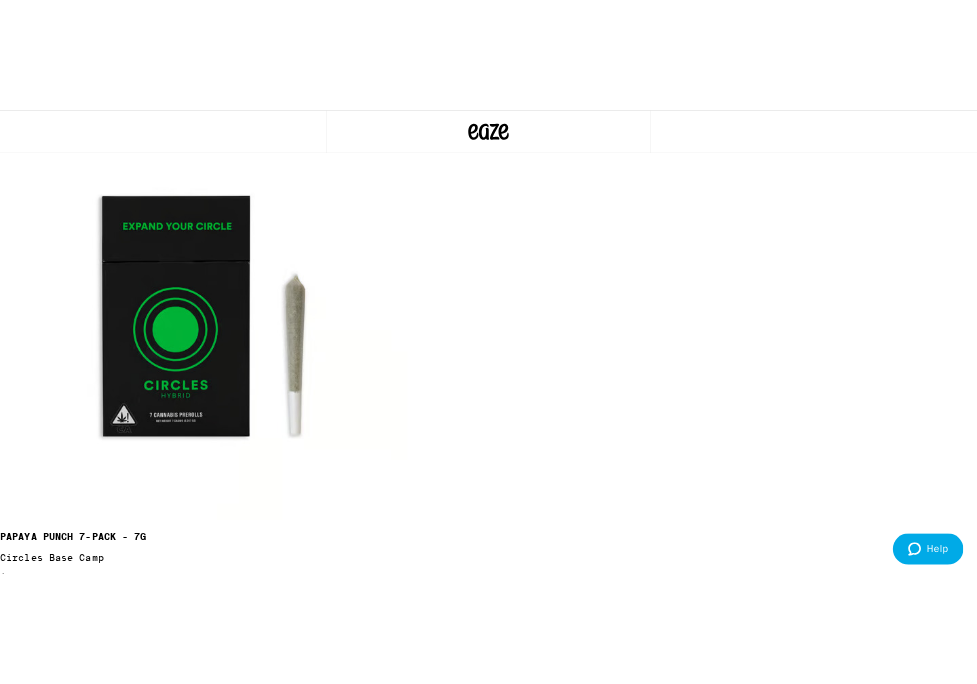 scroll, scrollTop: 0, scrollLeft: 0, axis: both 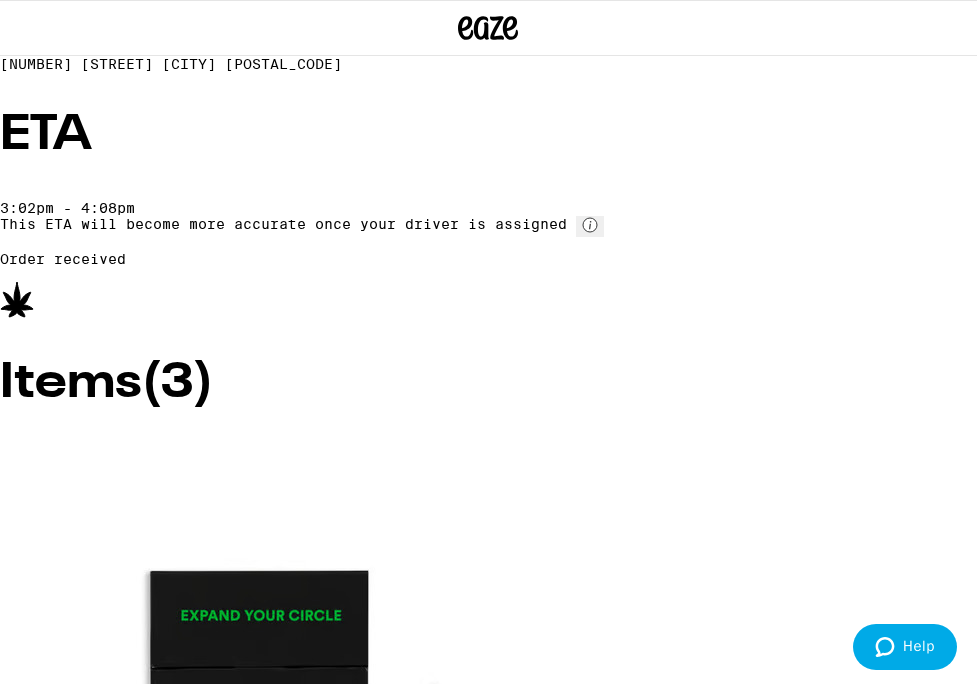click 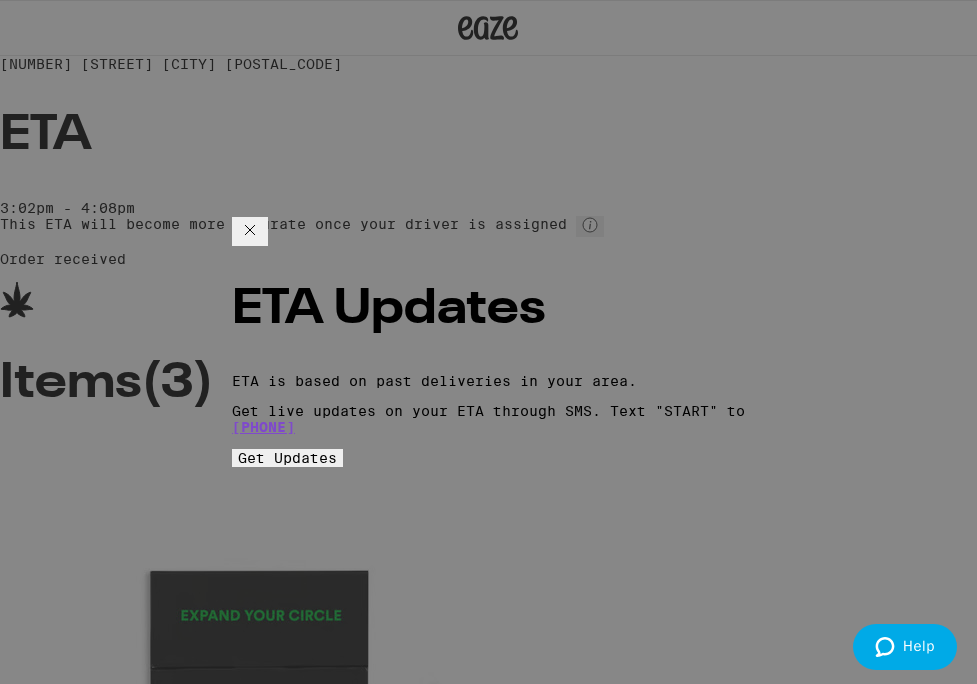 click 